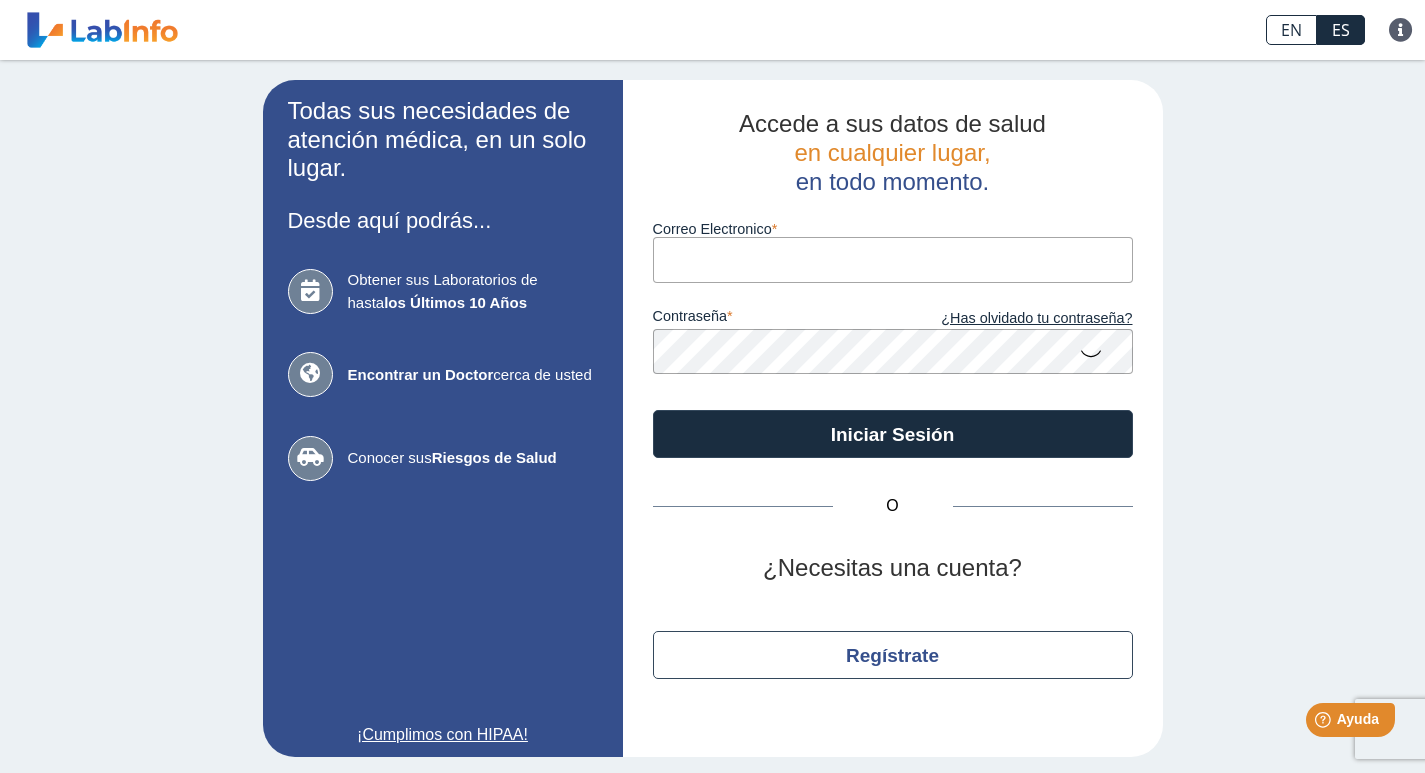 scroll, scrollTop: 0, scrollLeft: 0, axis: both 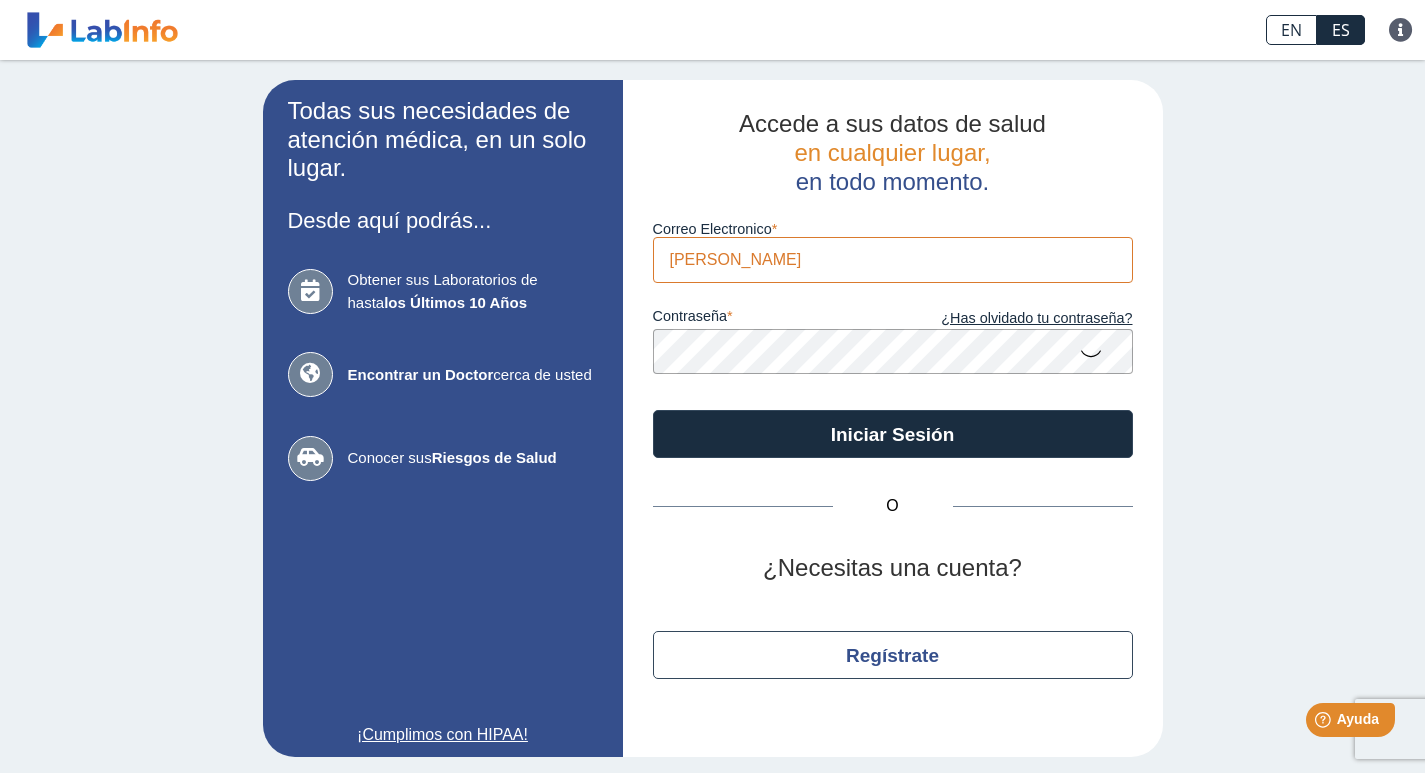 type on "[PERSON_NAME][EMAIL_ADDRESS][PERSON_NAME][DOMAIN_NAME]" 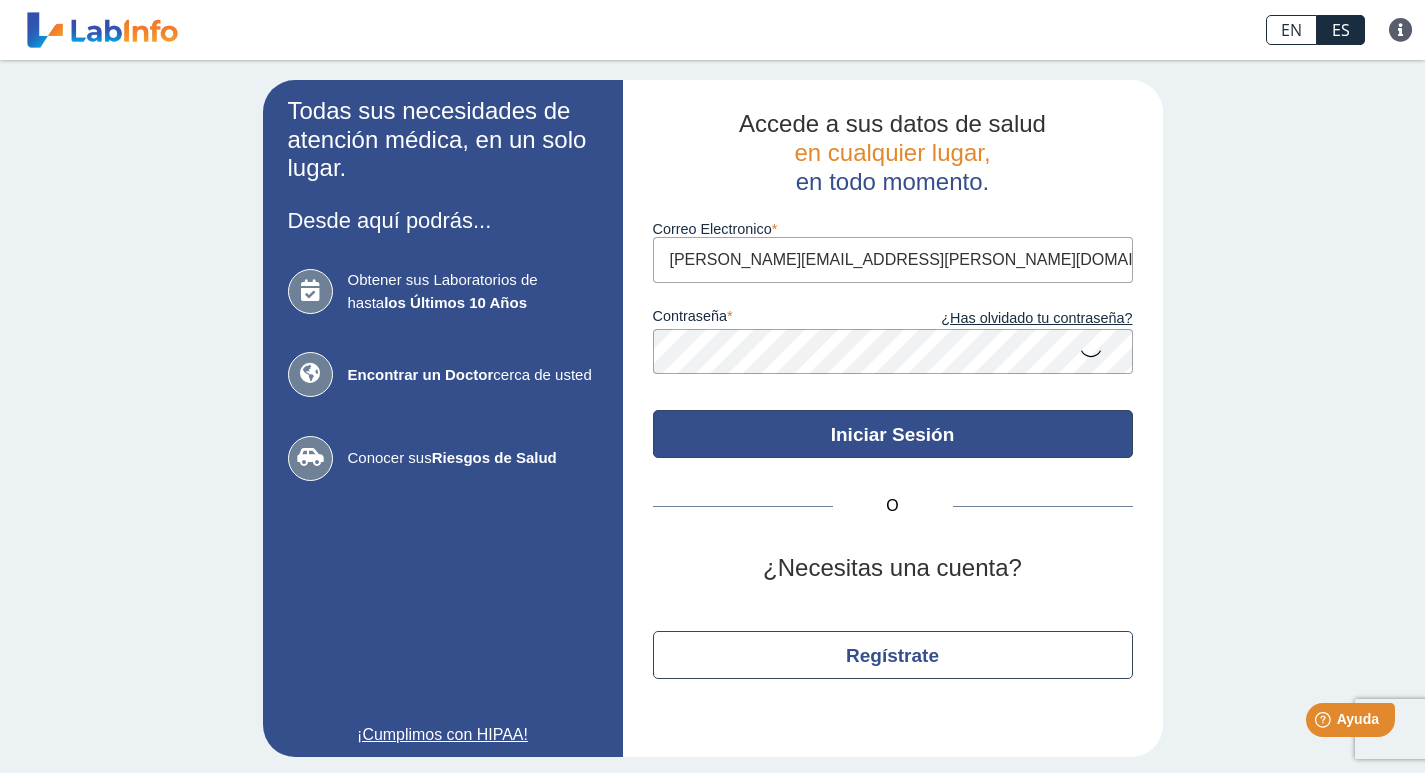 click on "Iniciar Sesión" 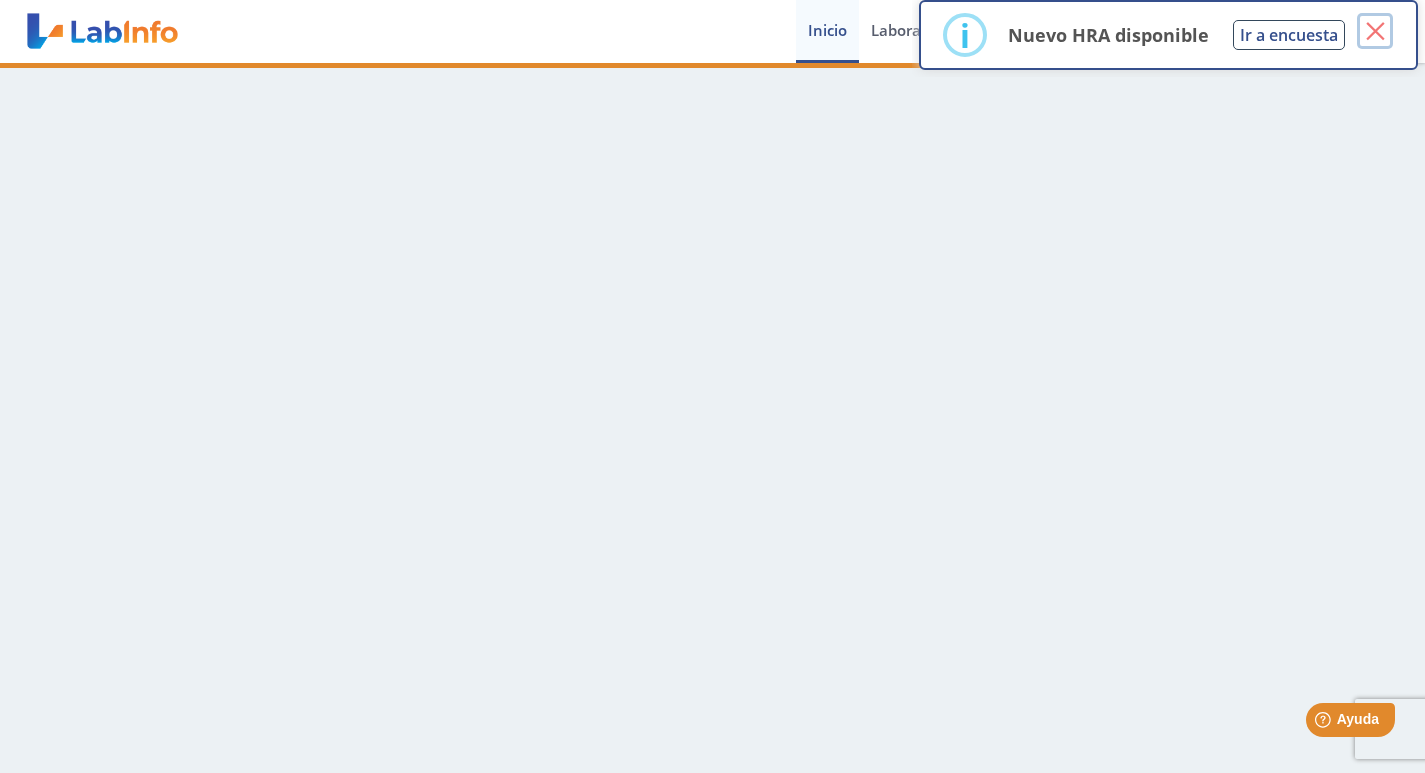 click on "×" at bounding box center (1375, 31) 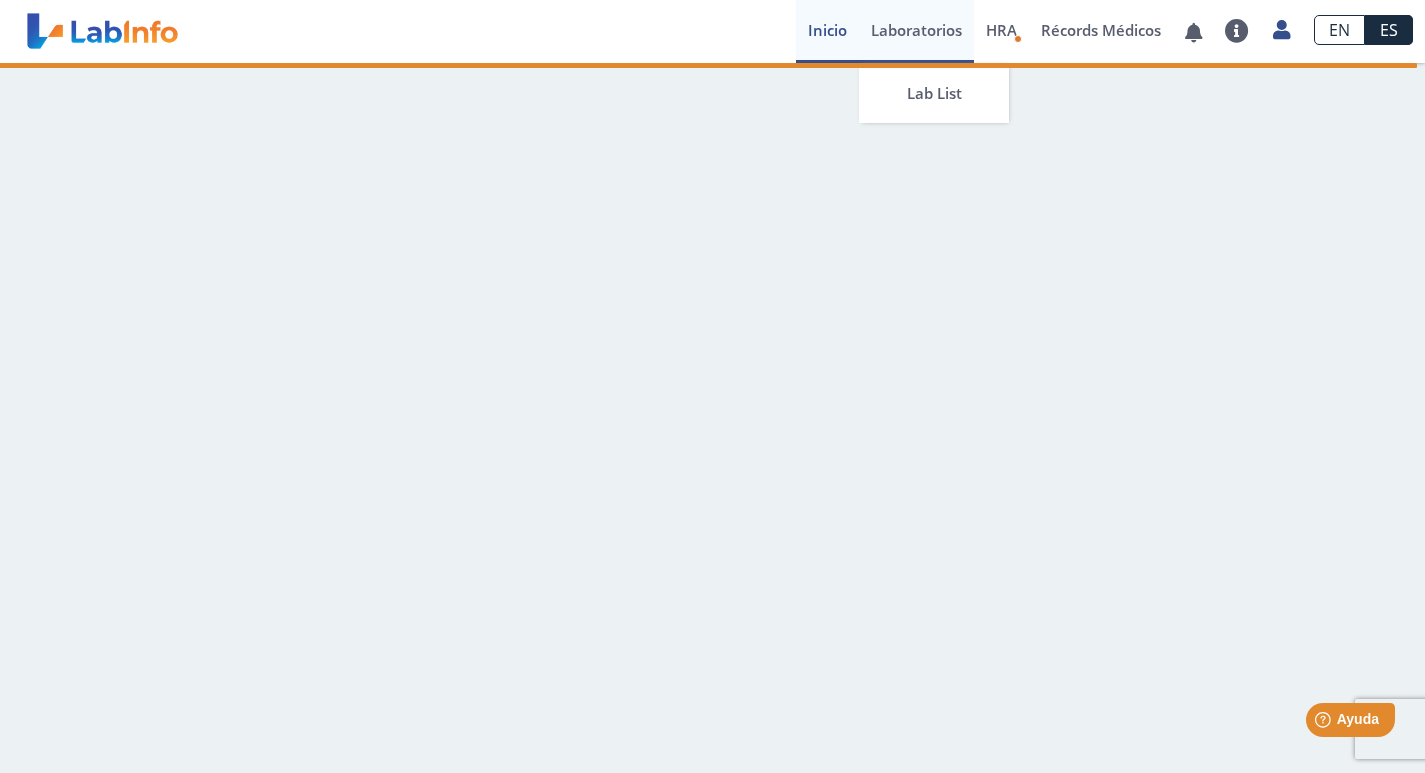 click on "Laboratorios" at bounding box center (916, 31) 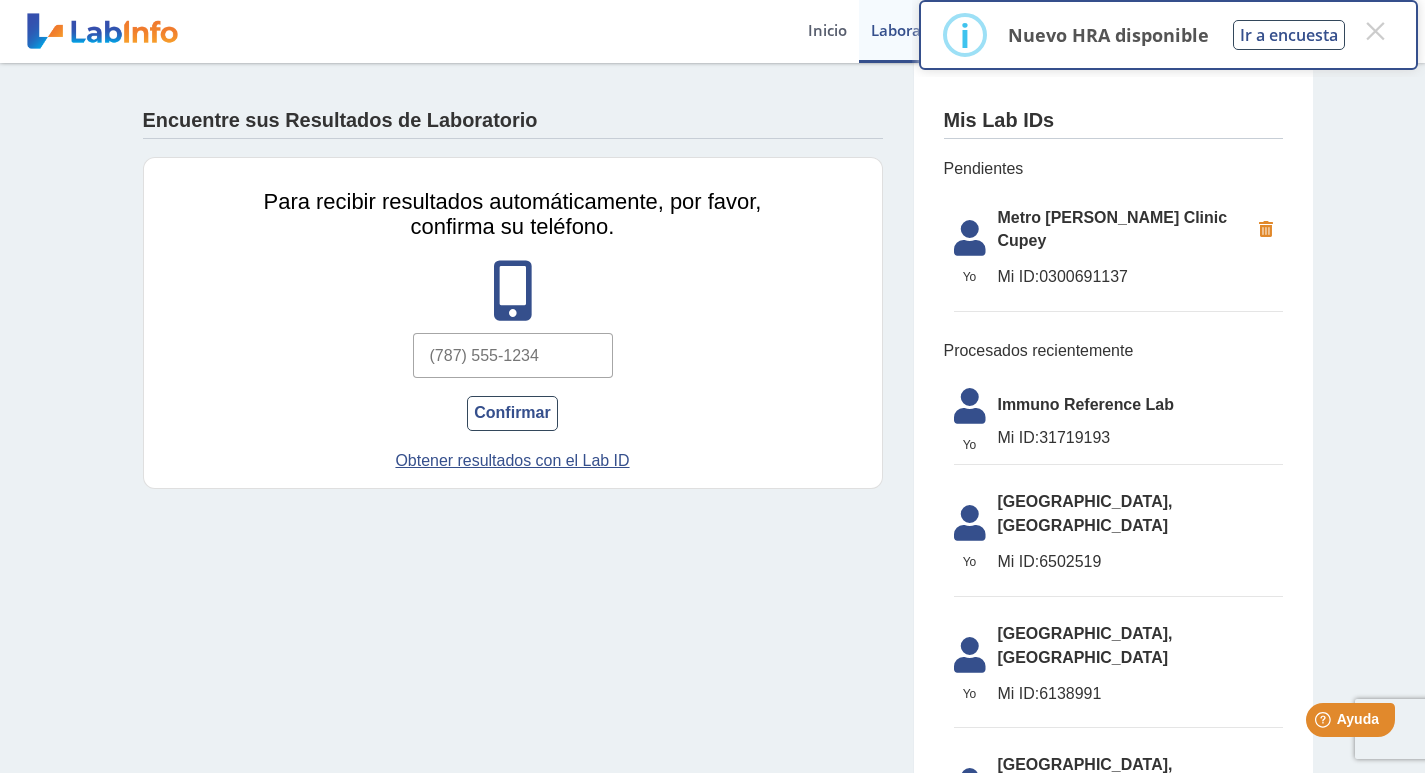 click 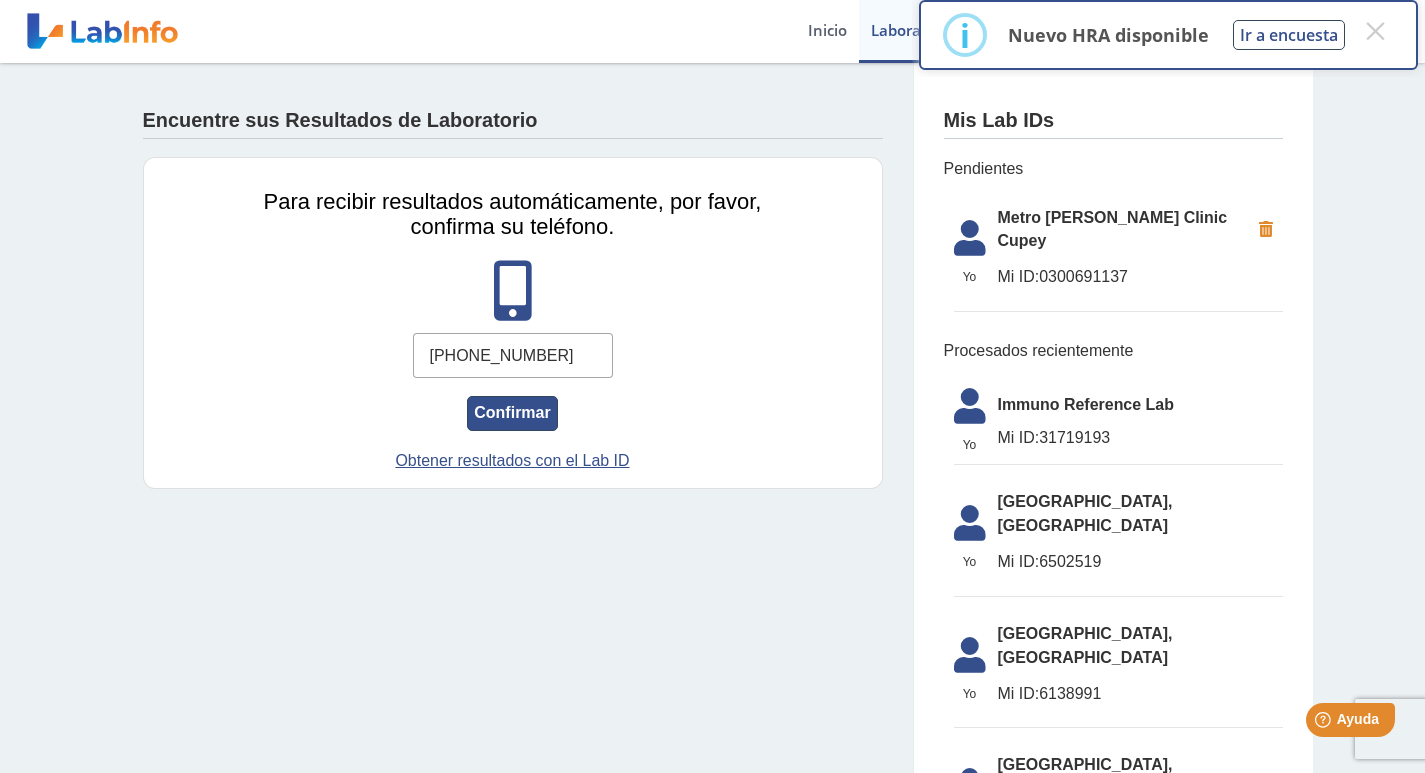 type on "[PHONE_NUMBER]" 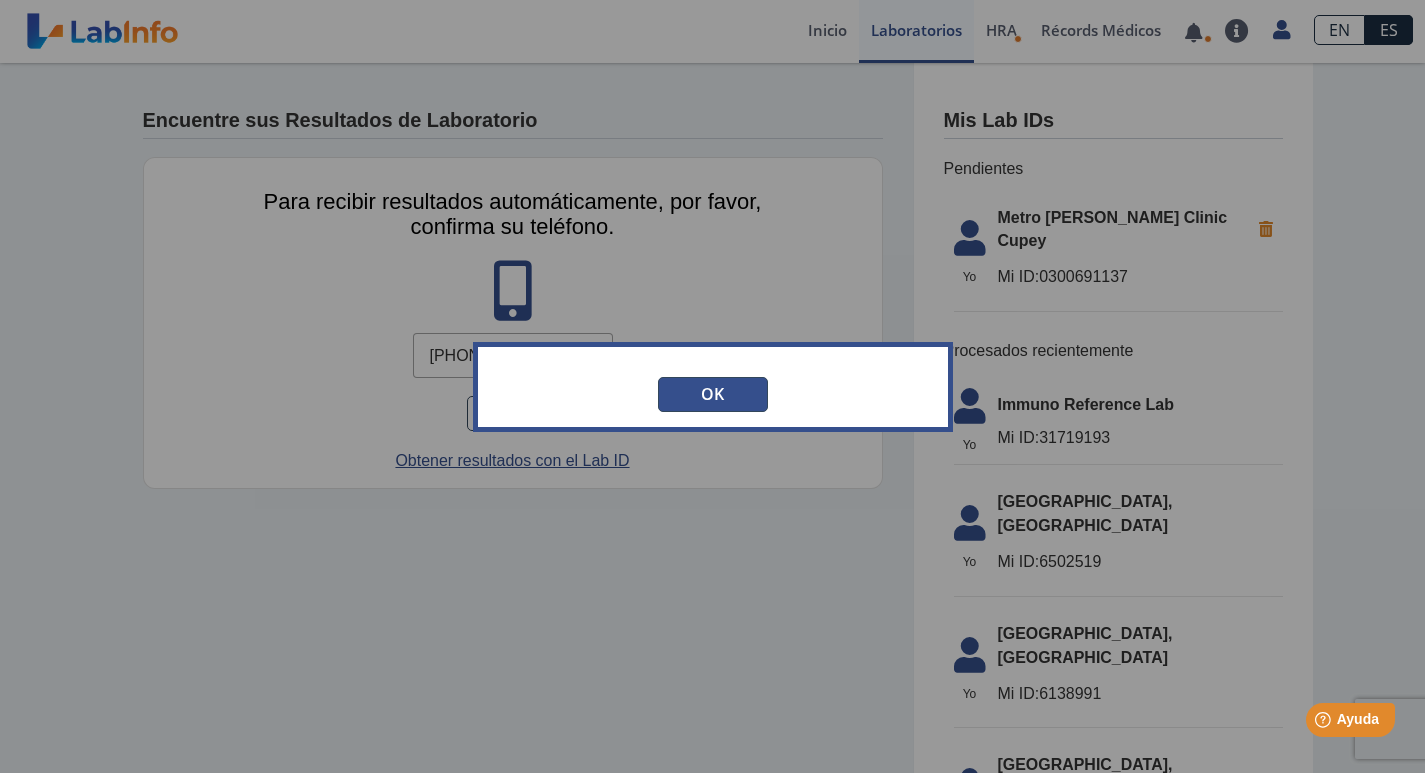 click on "OK" at bounding box center (713, 394) 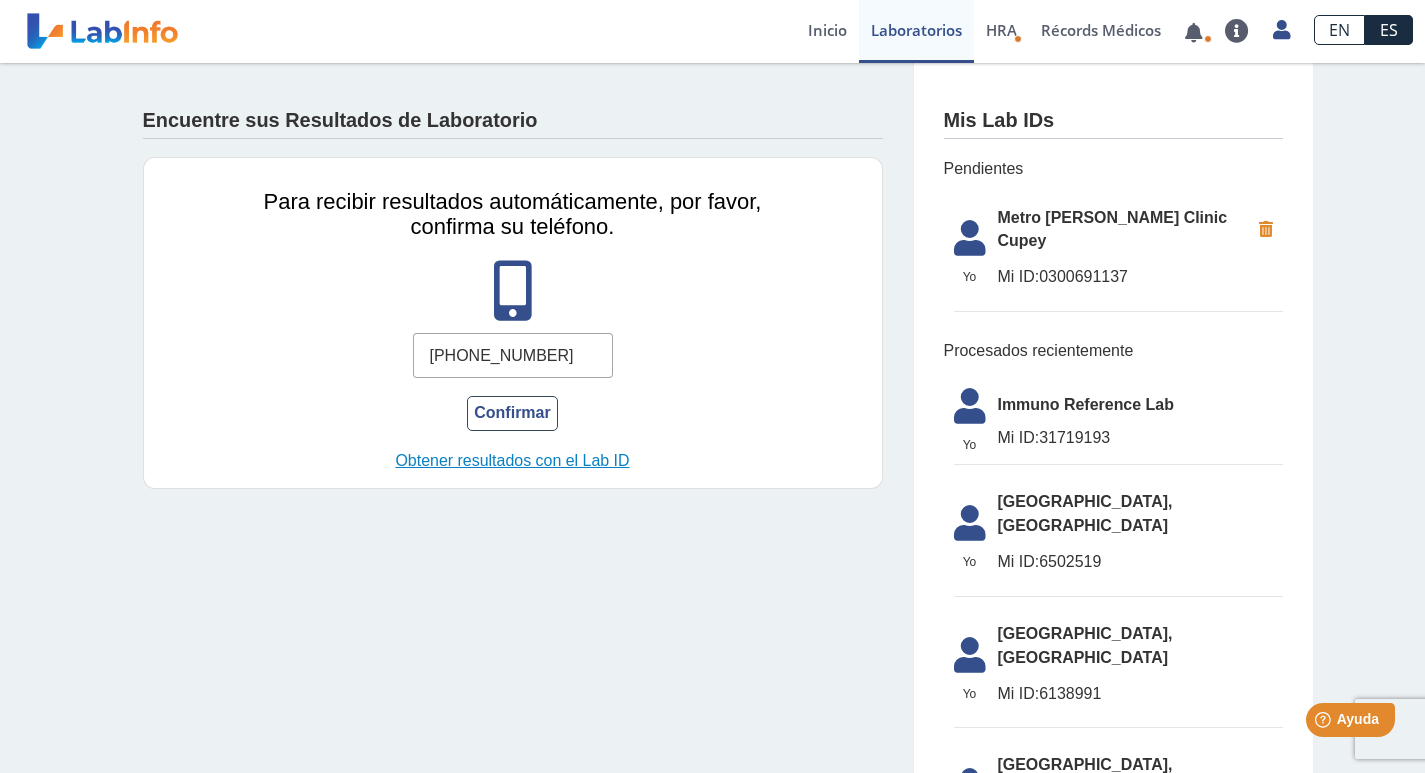 click on "Obtener resultados con el Lab ID" 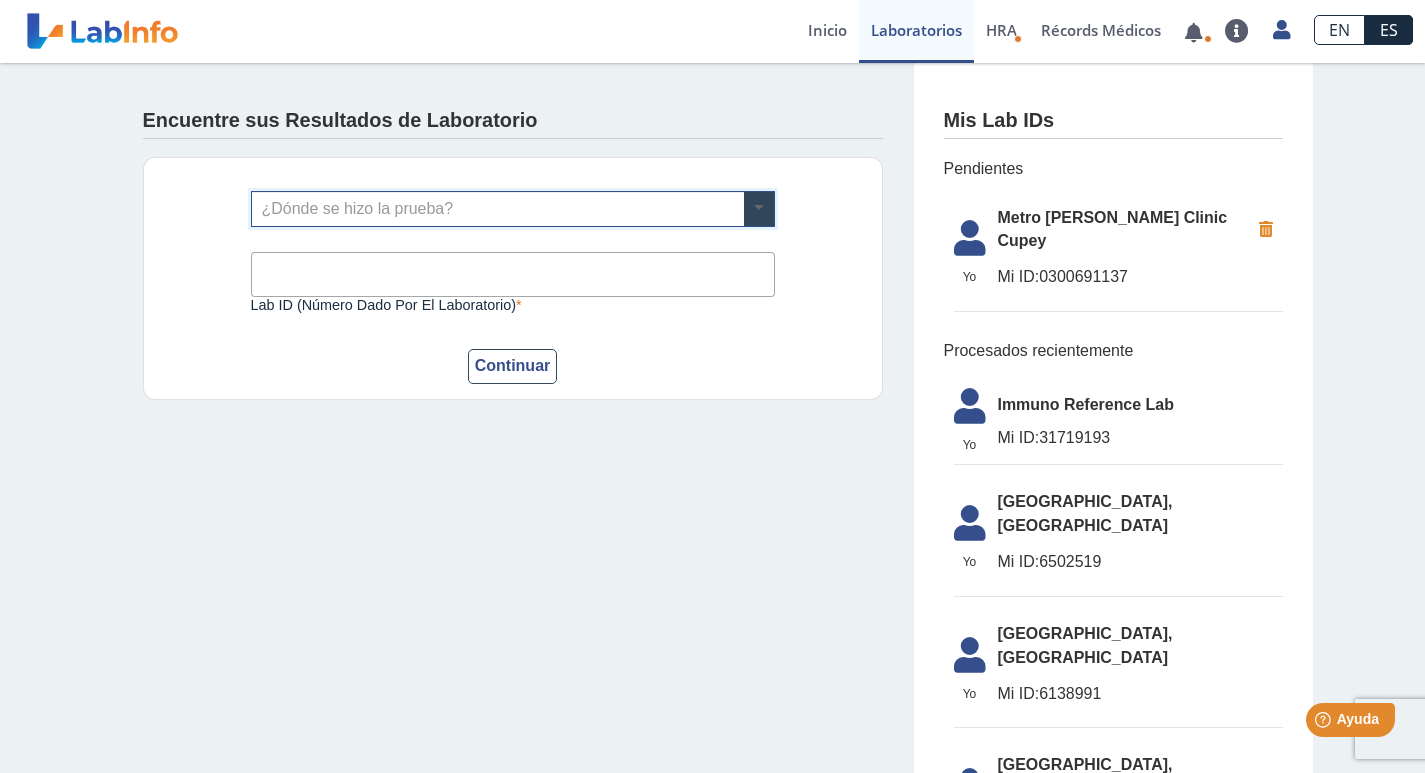 click at bounding box center [759, 209] 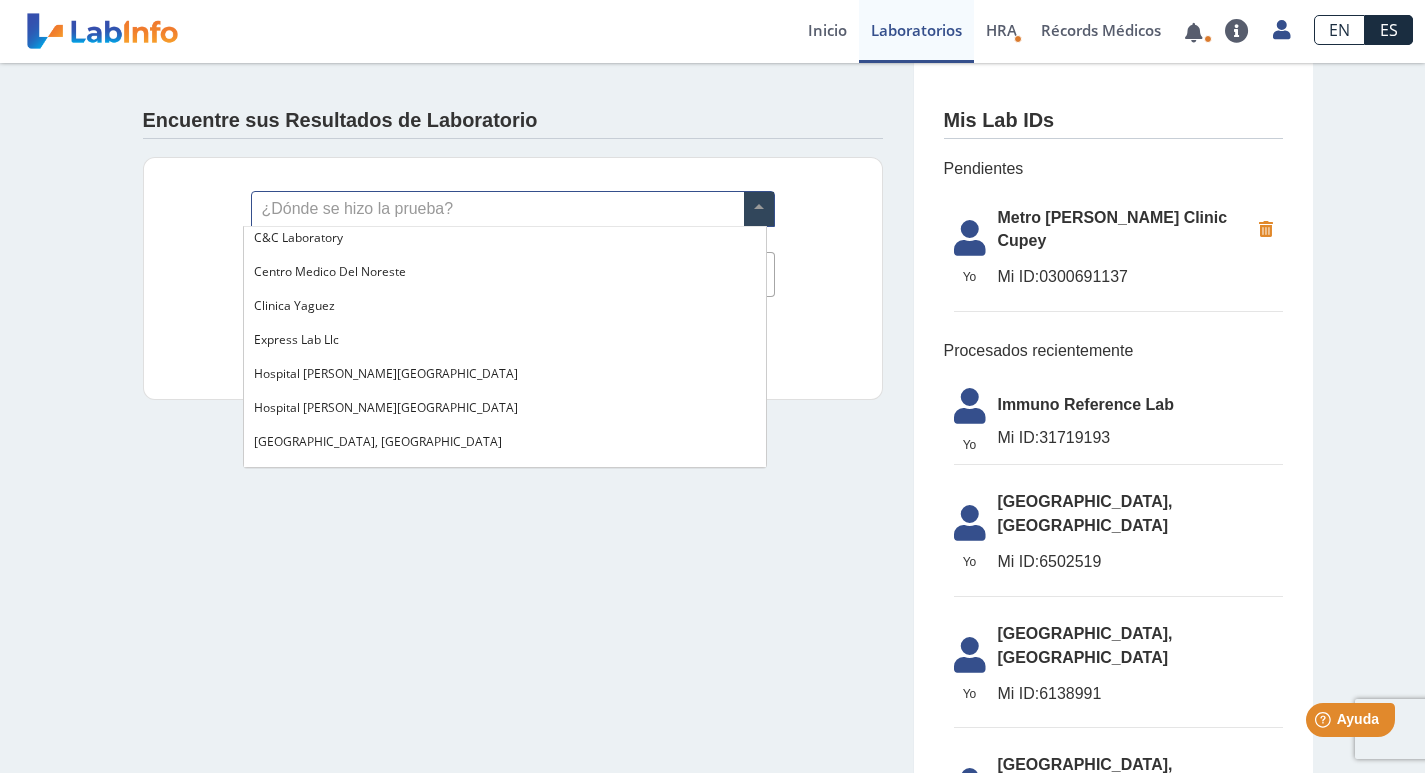 scroll, scrollTop: 80, scrollLeft: 0, axis: vertical 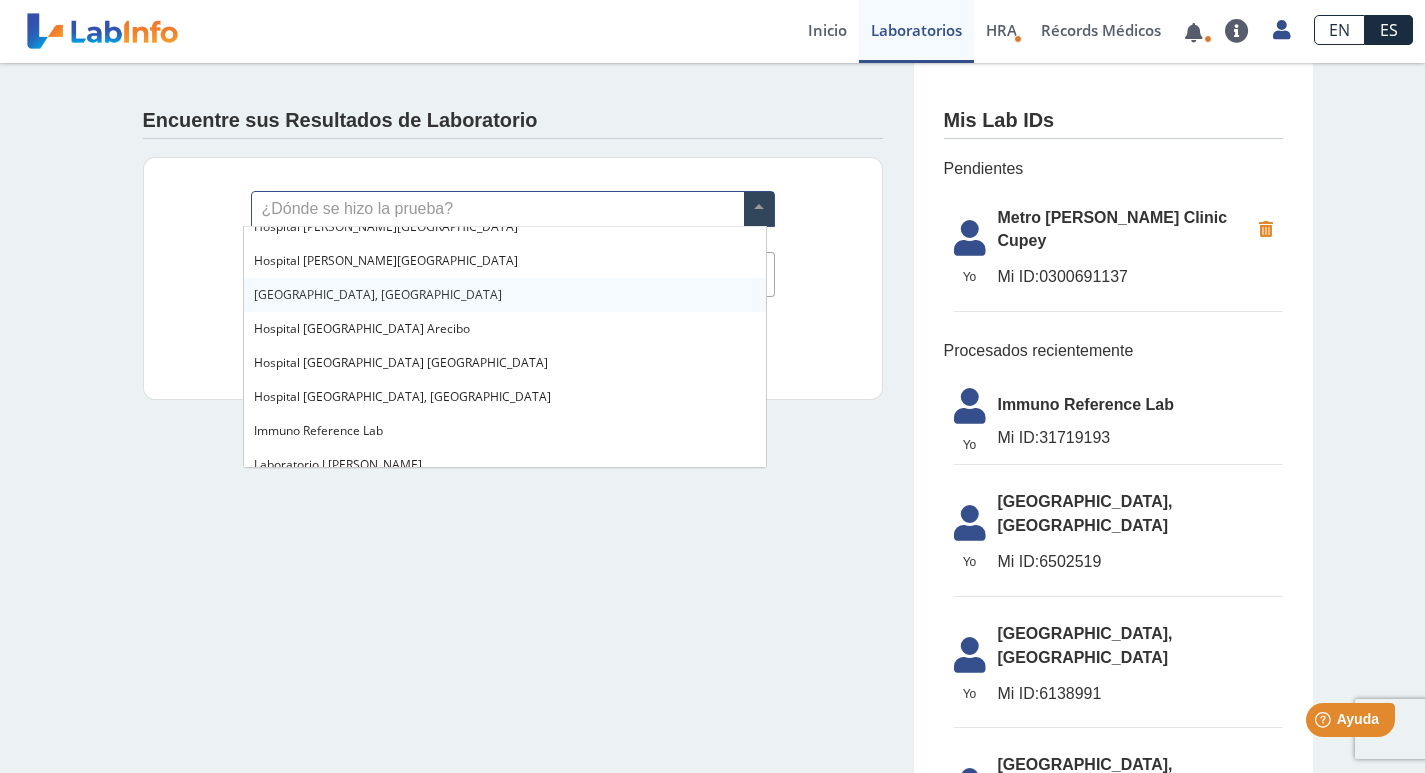 click on "[GEOGRAPHIC_DATA], [GEOGRAPHIC_DATA]" at bounding box center (505, 295) 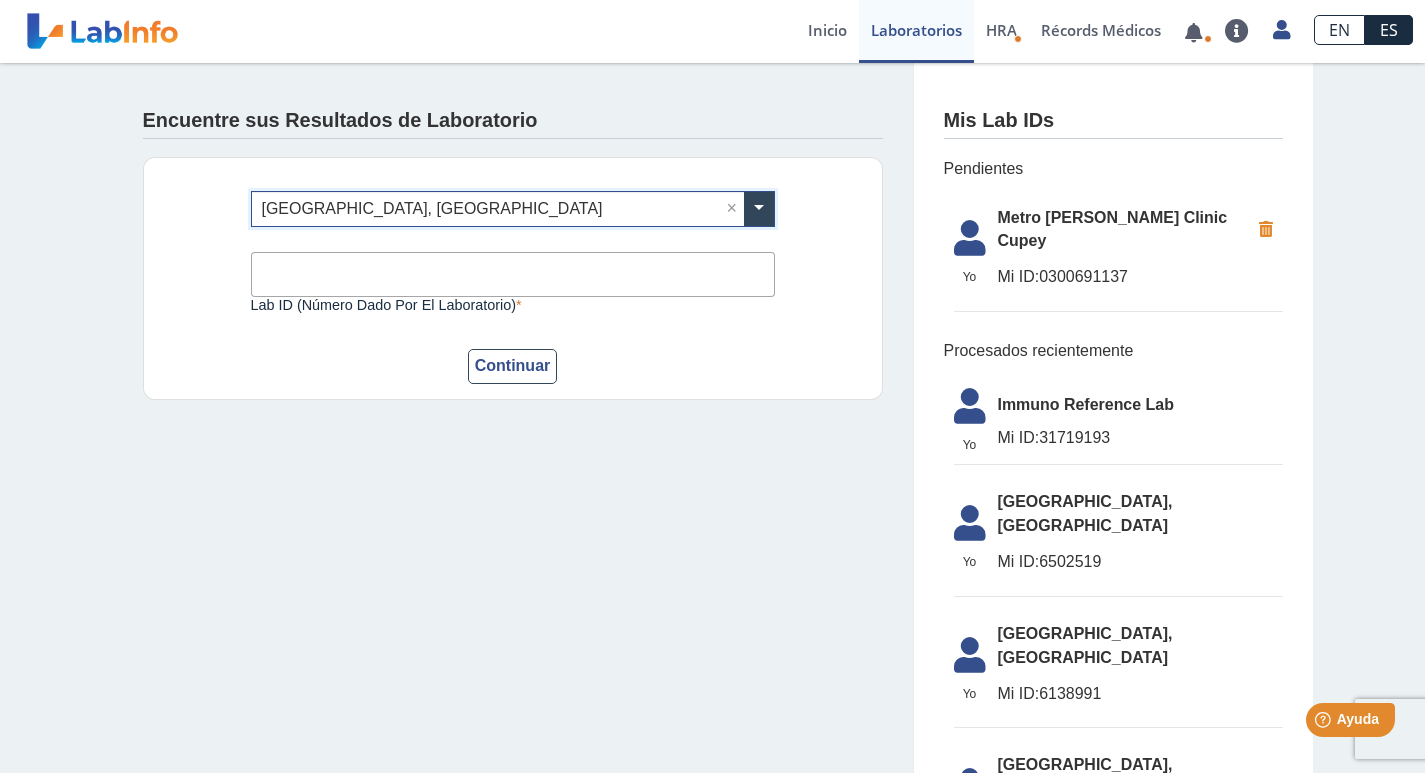 click on "Lab ID (número dado por el laboratorio)" at bounding box center (513, 274) 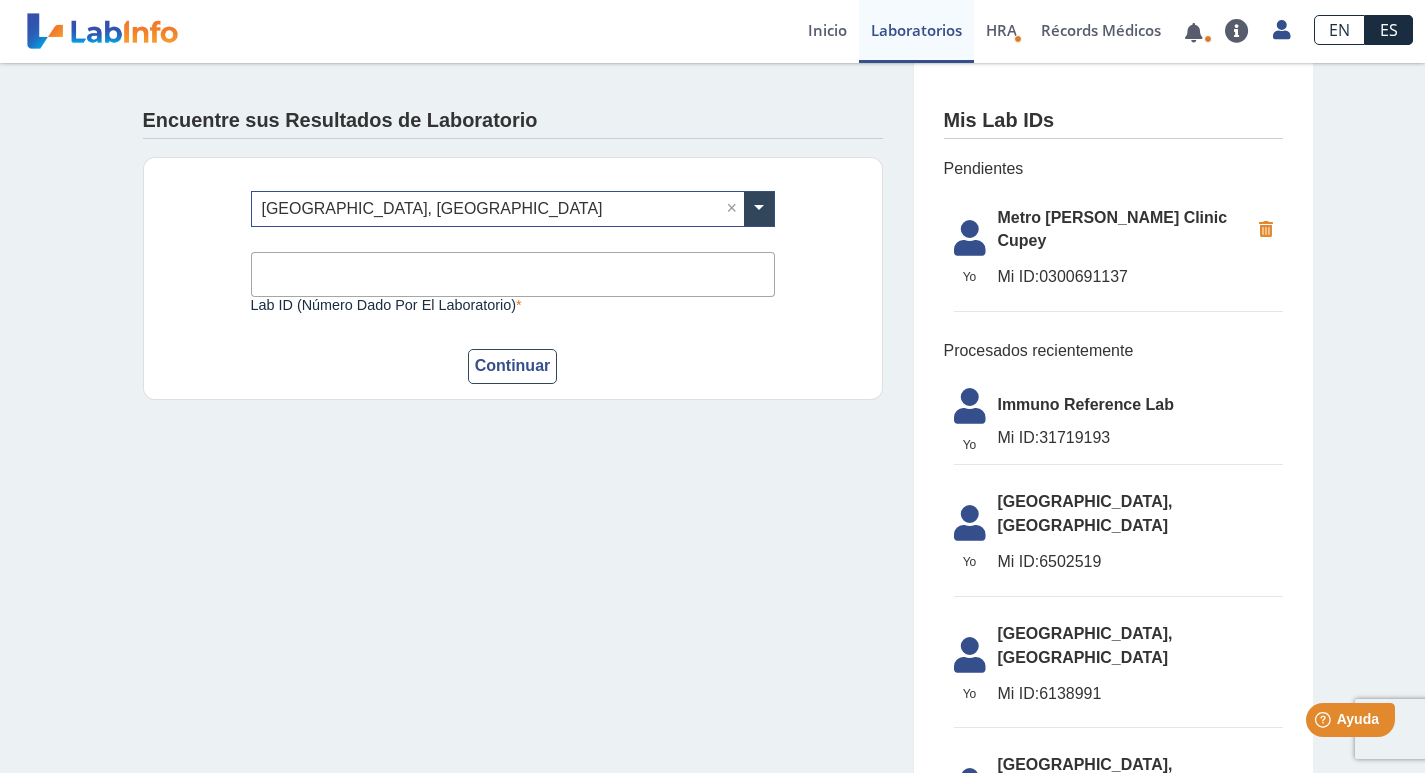 click on "Encuentre sus Resultados de Laboratorio ¿Dónde se hizo la prueba? × [GEOGRAPHIC_DATA], [GEOGRAPHIC_DATA] × Lab ID (número dado por el laboratorio) Este campo es requerido Continuar Mis Lab IDs Pendientes  Yo   Yo  Metro [PERSON_NAME] Clinic Cupey Mi ID:  0300691137  Procesados recientemente  Yo   Yo  Immuno Reference Lab Mi ID:  31719193   [GEOGRAPHIC_DATA], [GEOGRAPHIC_DATA] ID:  6502519   [GEOGRAPHIC_DATA], [GEOGRAPHIC_DATA] ID:  6138991   [GEOGRAPHIC_DATA], [GEOGRAPHIC_DATA] ID:  6138898   [GEOGRAPHIC_DATA], [GEOGRAPHIC_DATA] ID:  5902920" 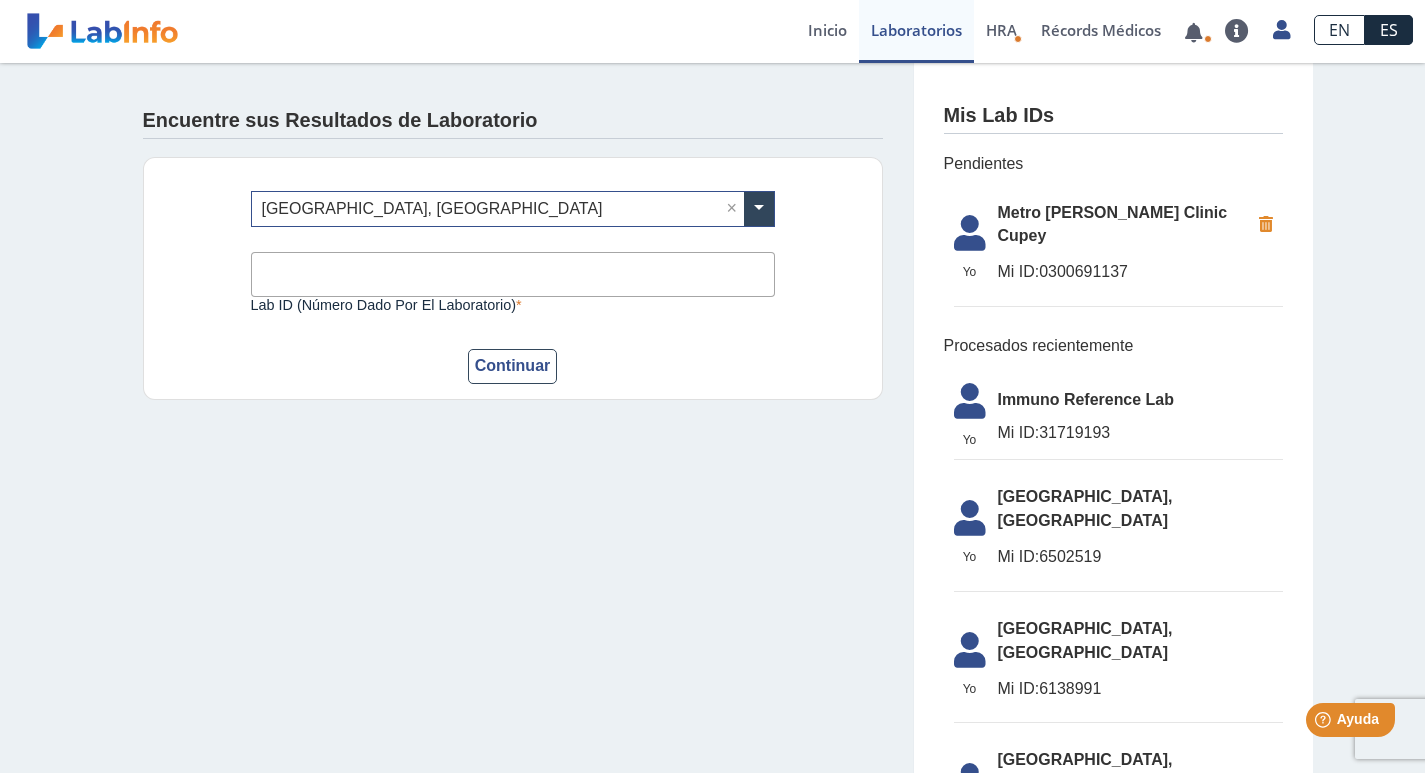 scroll, scrollTop: 0, scrollLeft: 0, axis: both 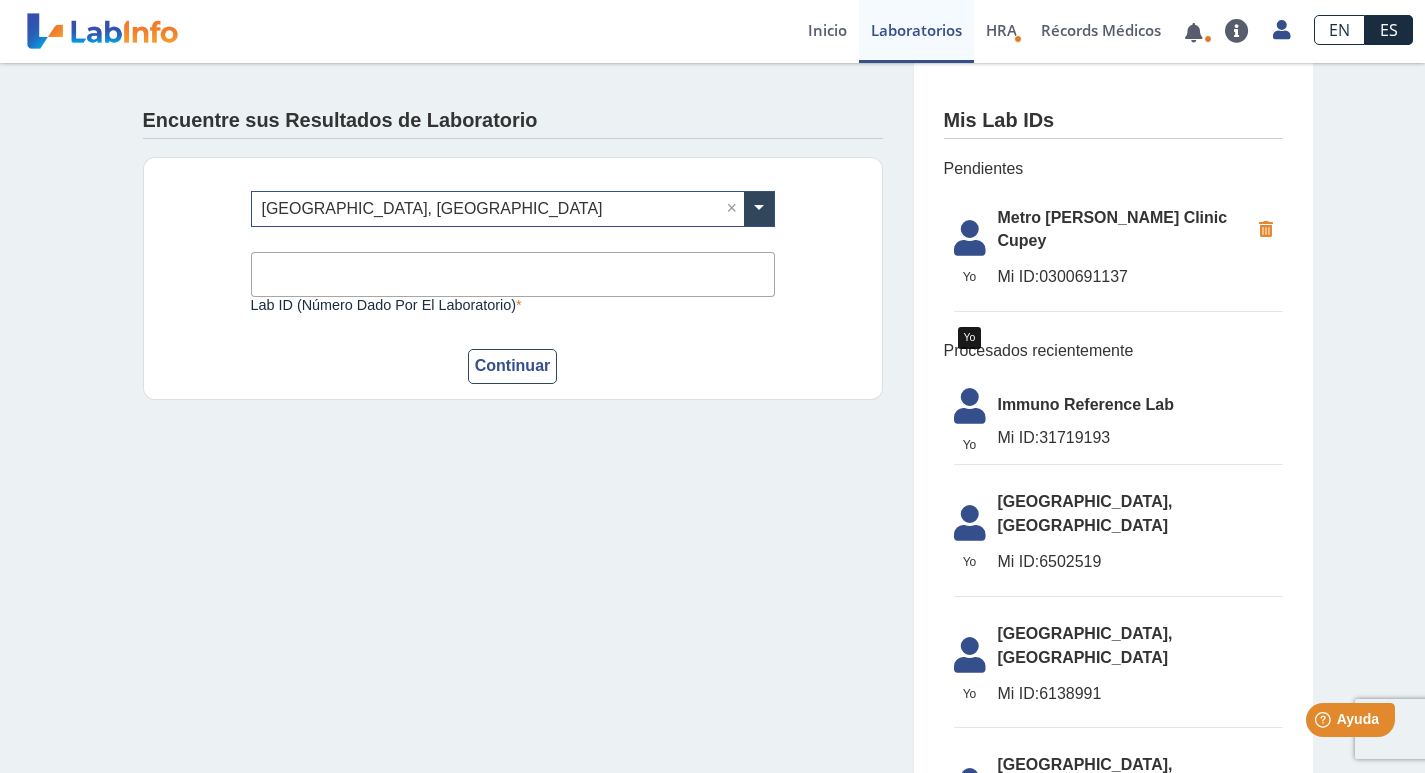 click 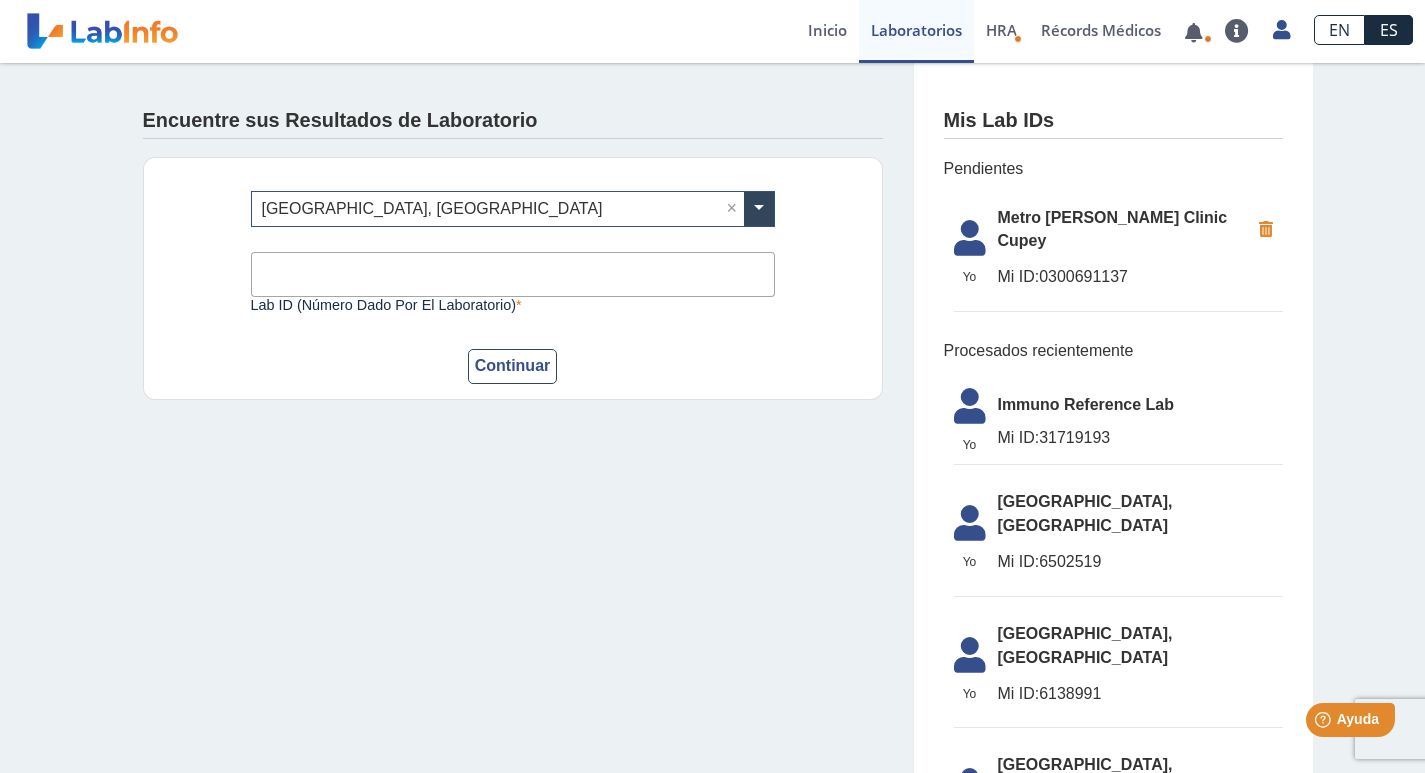 click on "Metro [PERSON_NAME] Clinic Cupey" 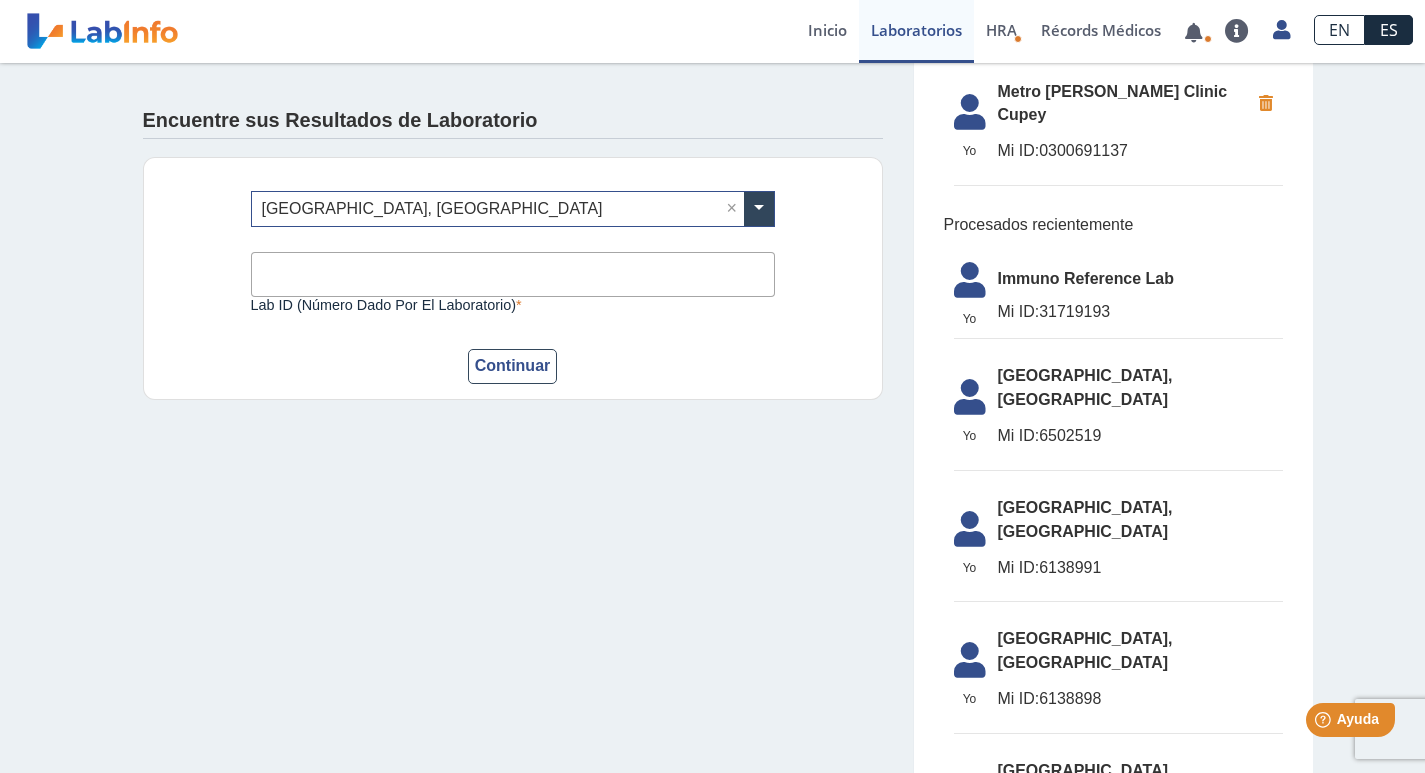 scroll, scrollTop: 127, scrollLeft: 0, axis: vertical 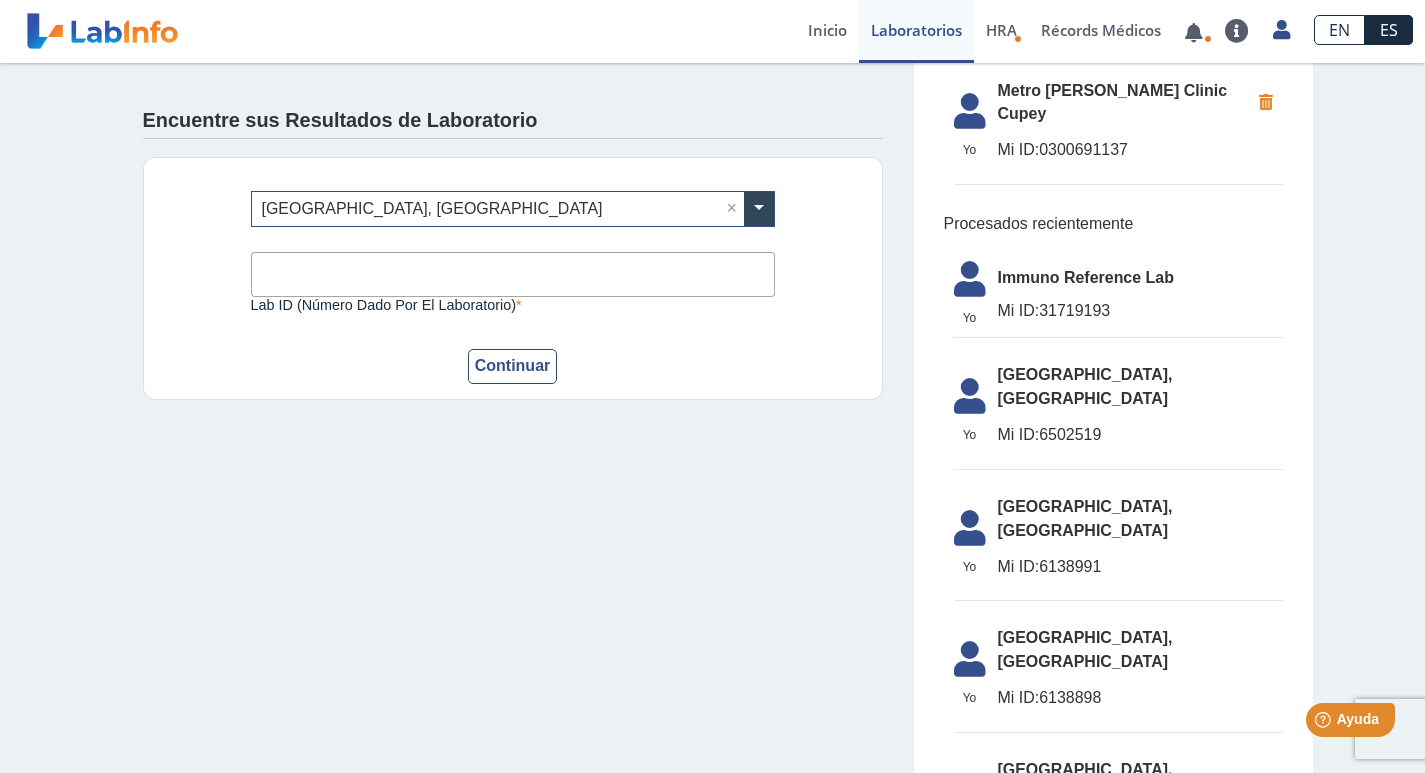 click on "Lab ID (número dado por el laboratorio)" at bounding box center [513, 274] 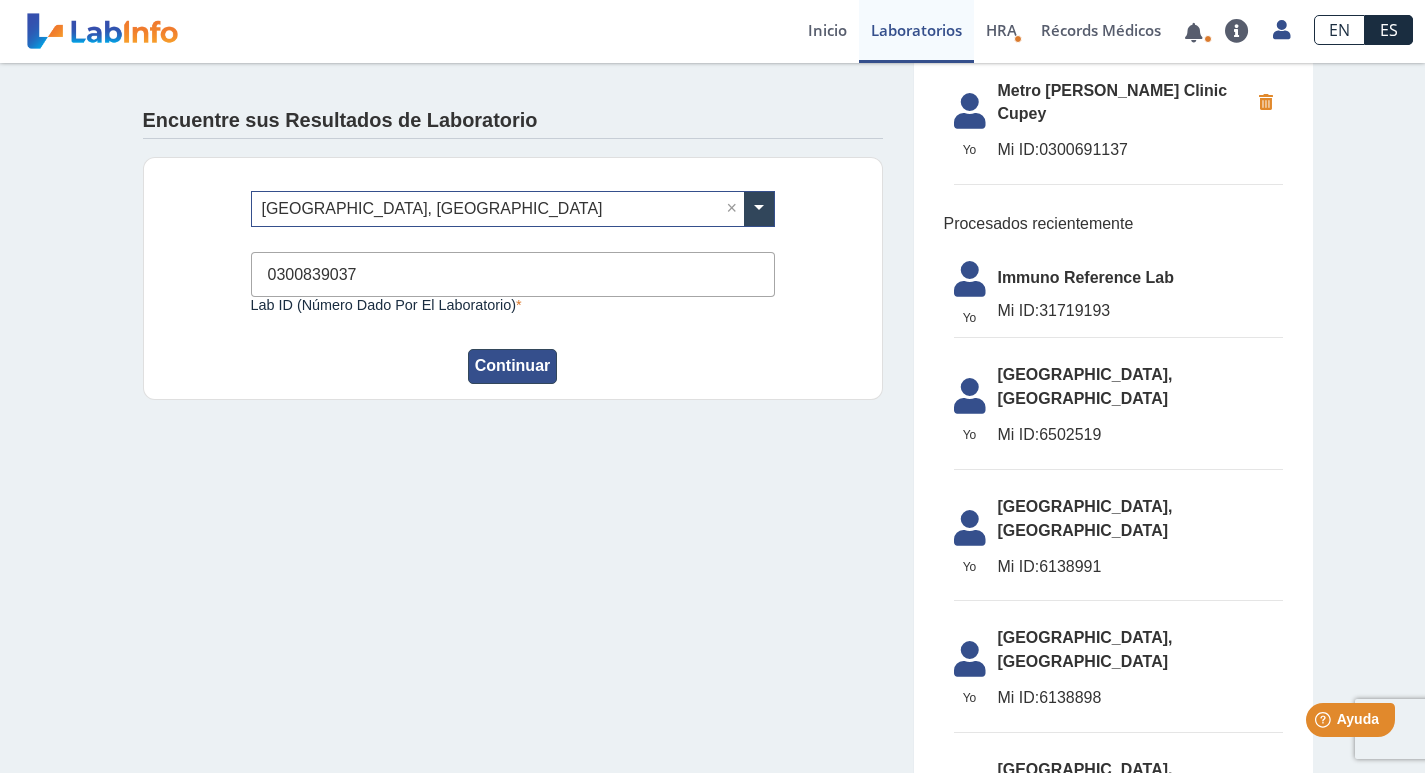 type on "0300839037" 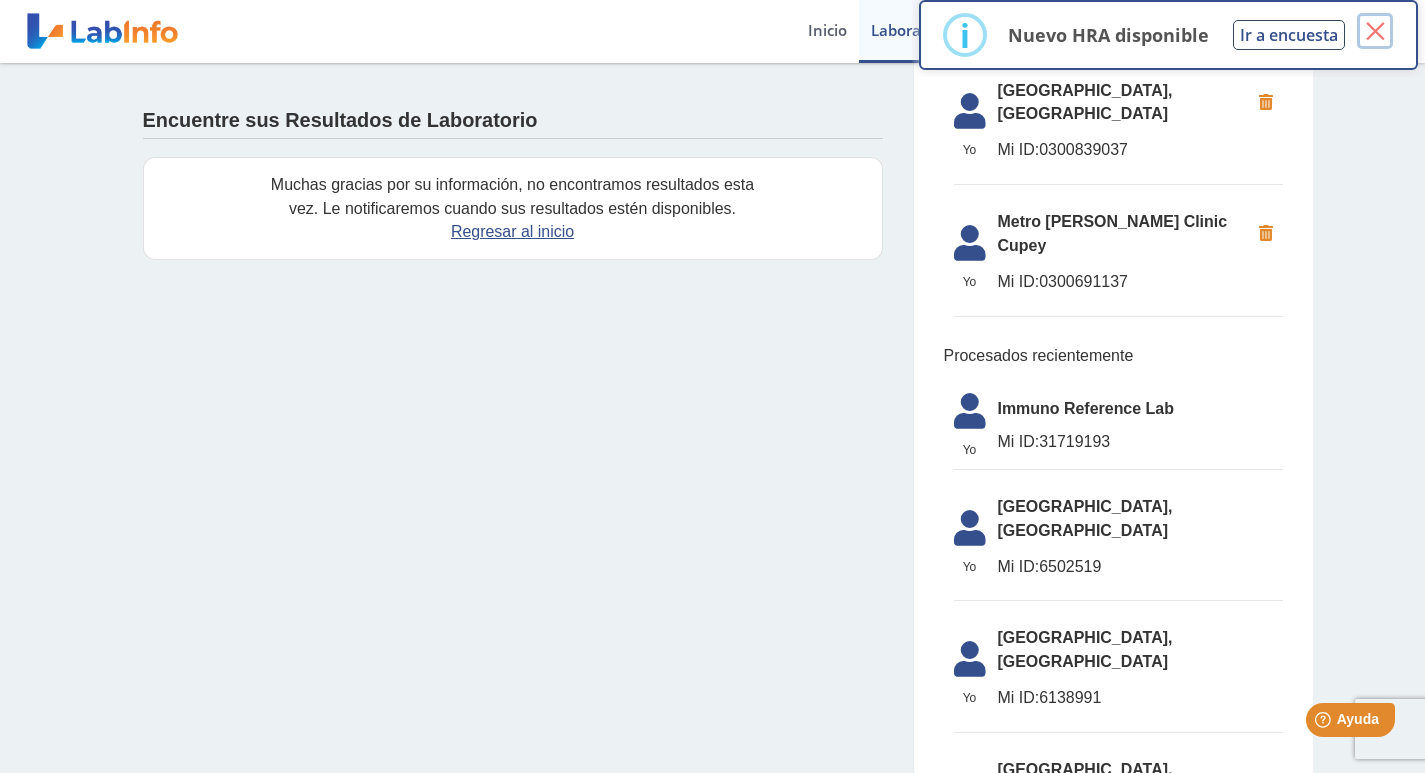 click on "×" at bounding box center [1375, 31] 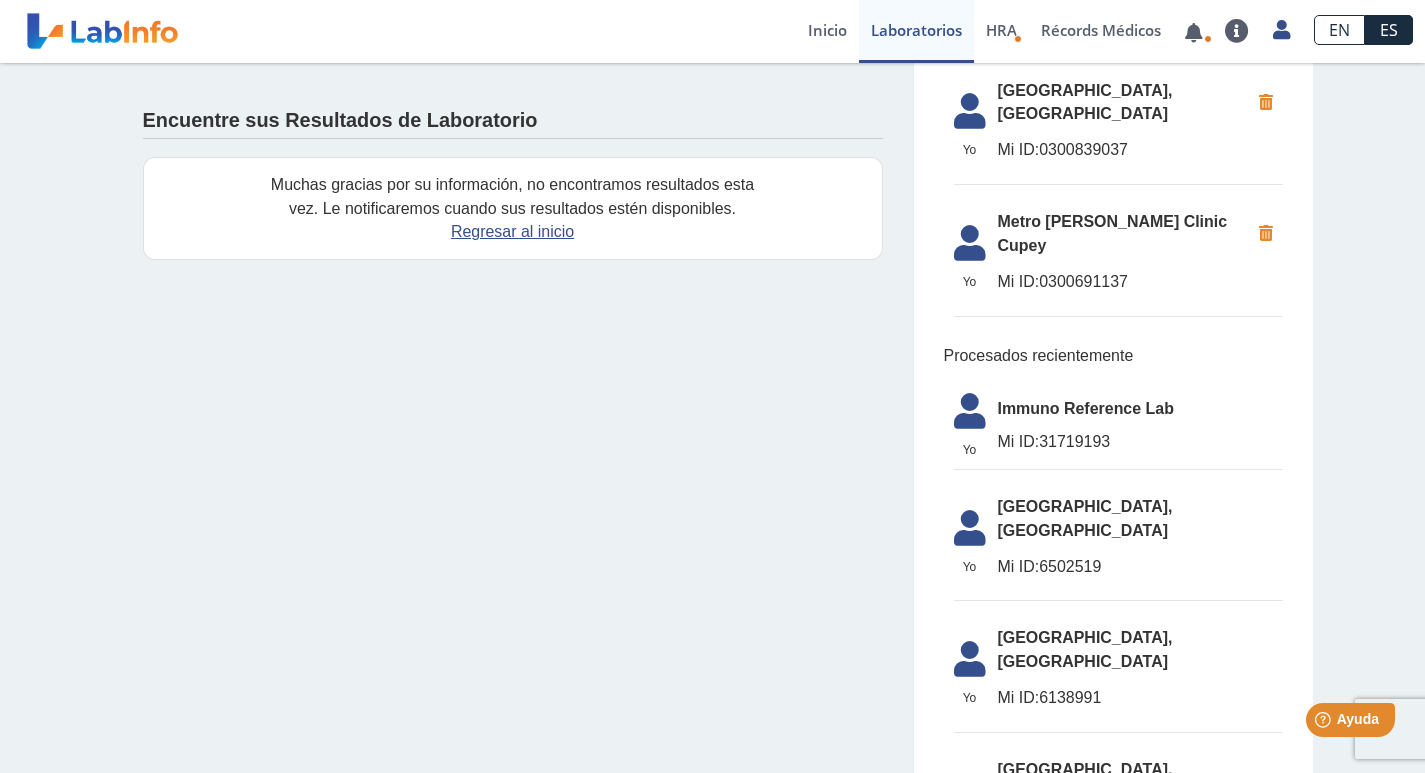 click on "Mi ID:  0300839037" 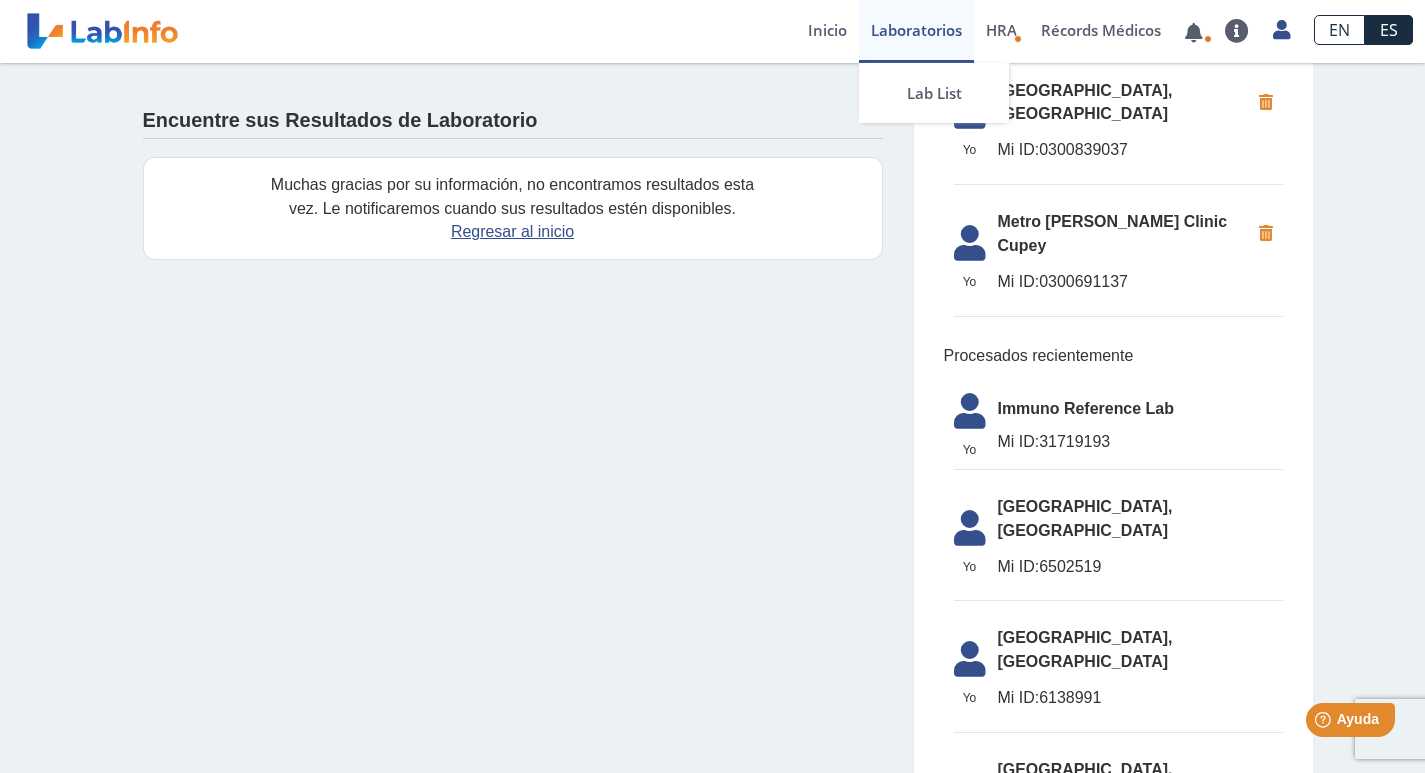 click on "Laboratorios" at bounding box center [916, 31] 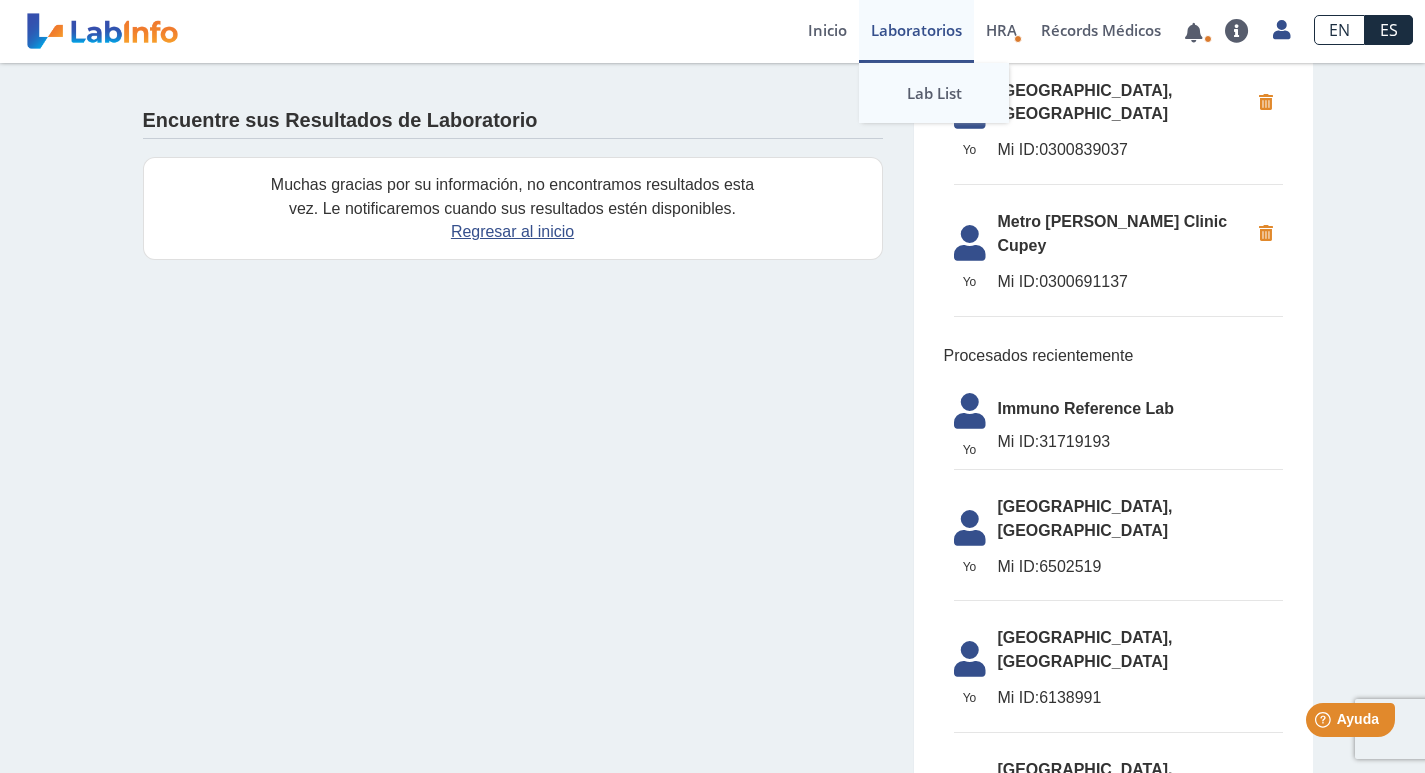 click on "Lab List" at bounding box center [934, 93] 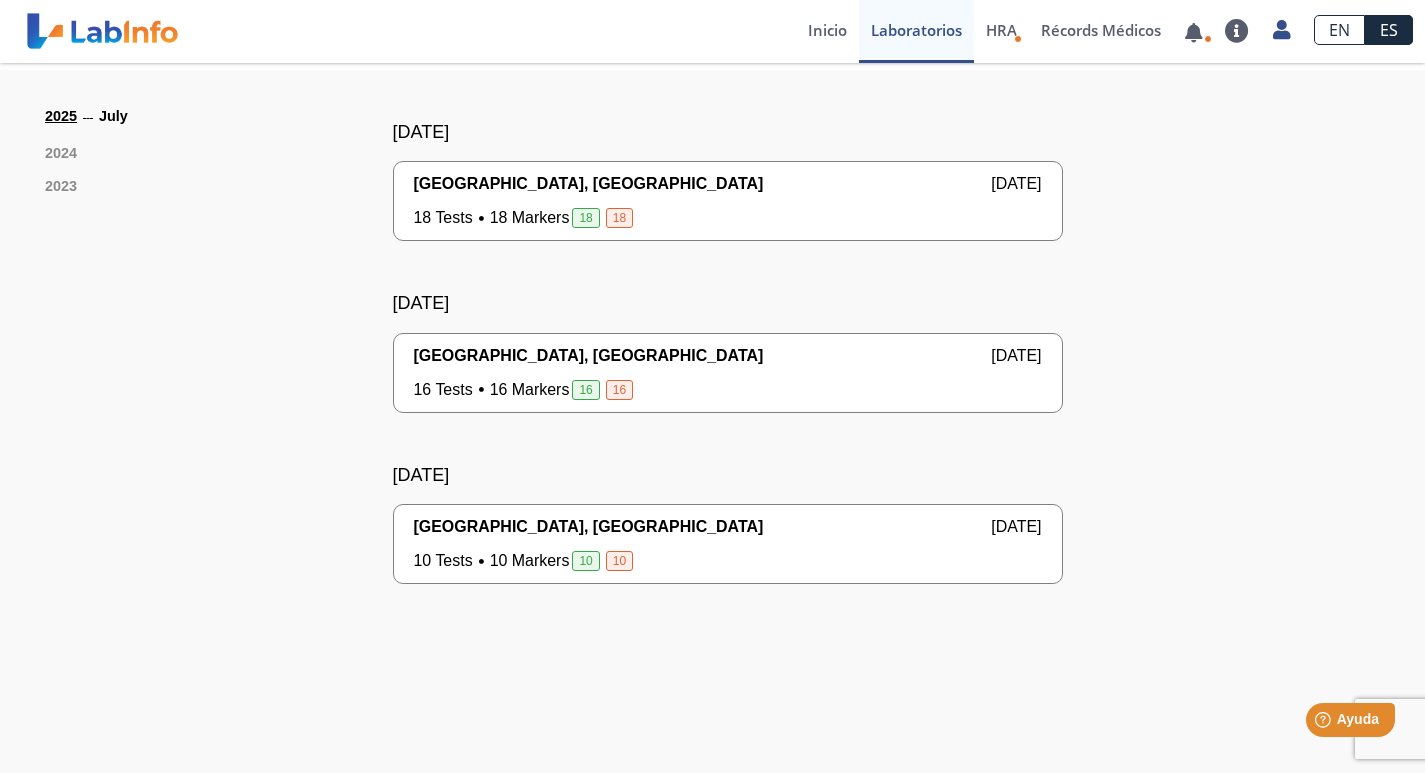 click on "[GEOGRAPHIC_DATA], [GEOGRAPHIC_DATA]" at bounding box center (589, 184) 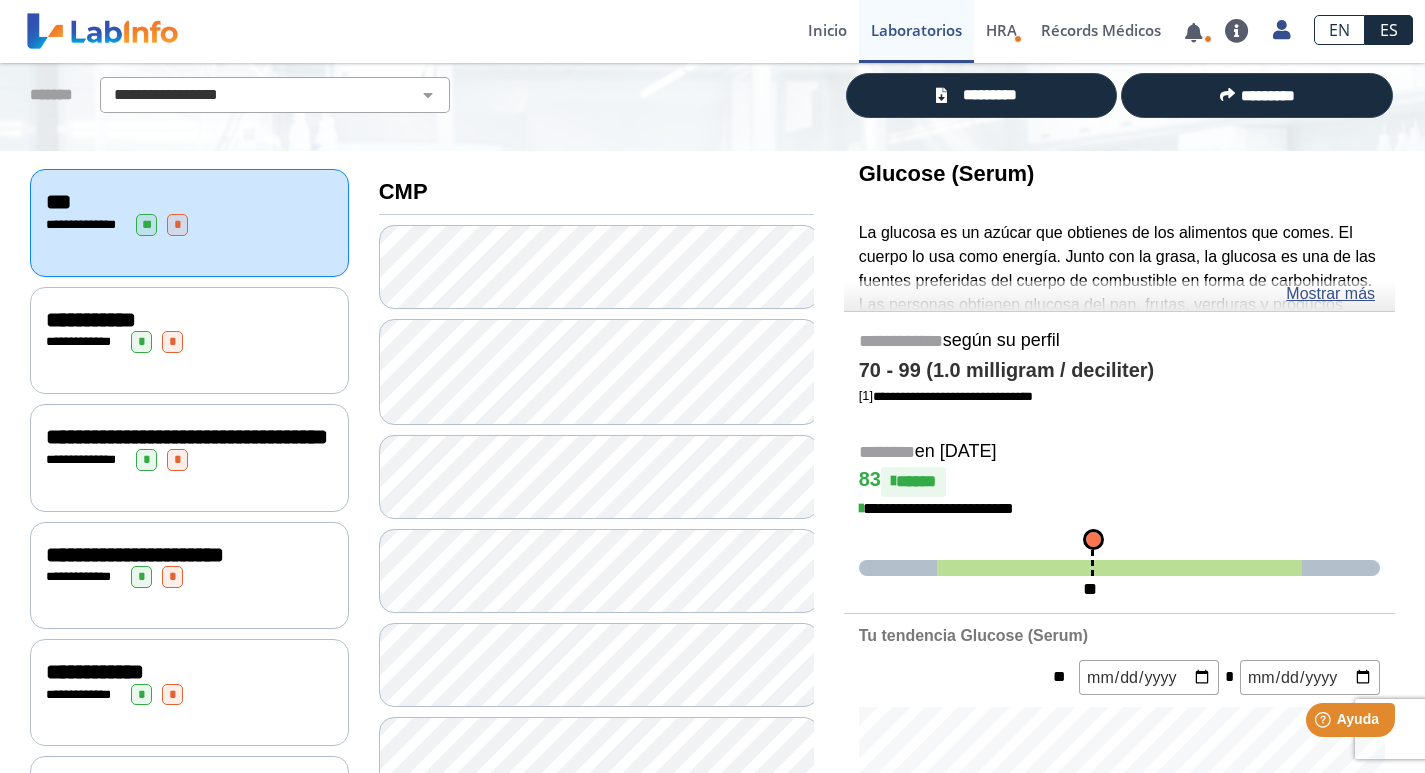 scroll, scrollTop: 100, scrollLeft: 0, axis: vertical 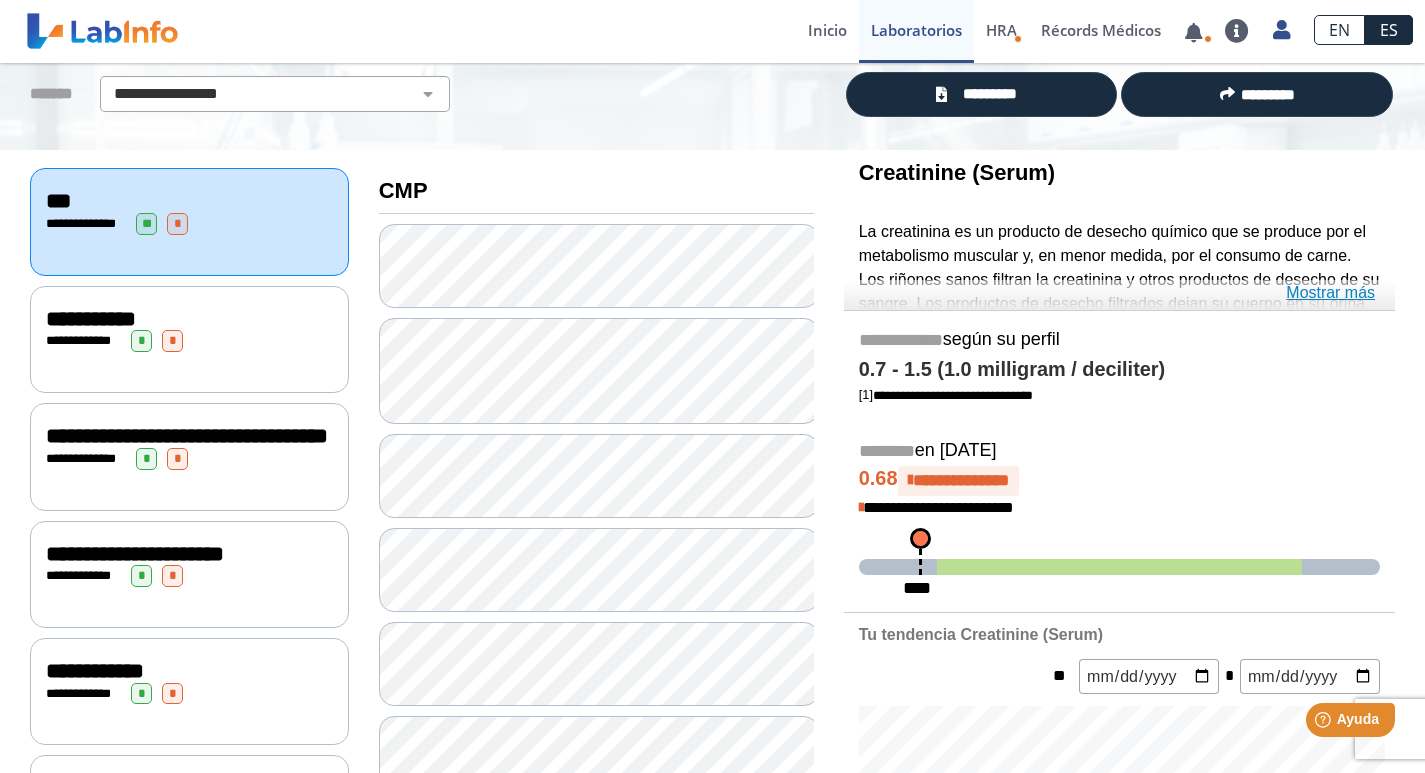 click on "Mostrar más" 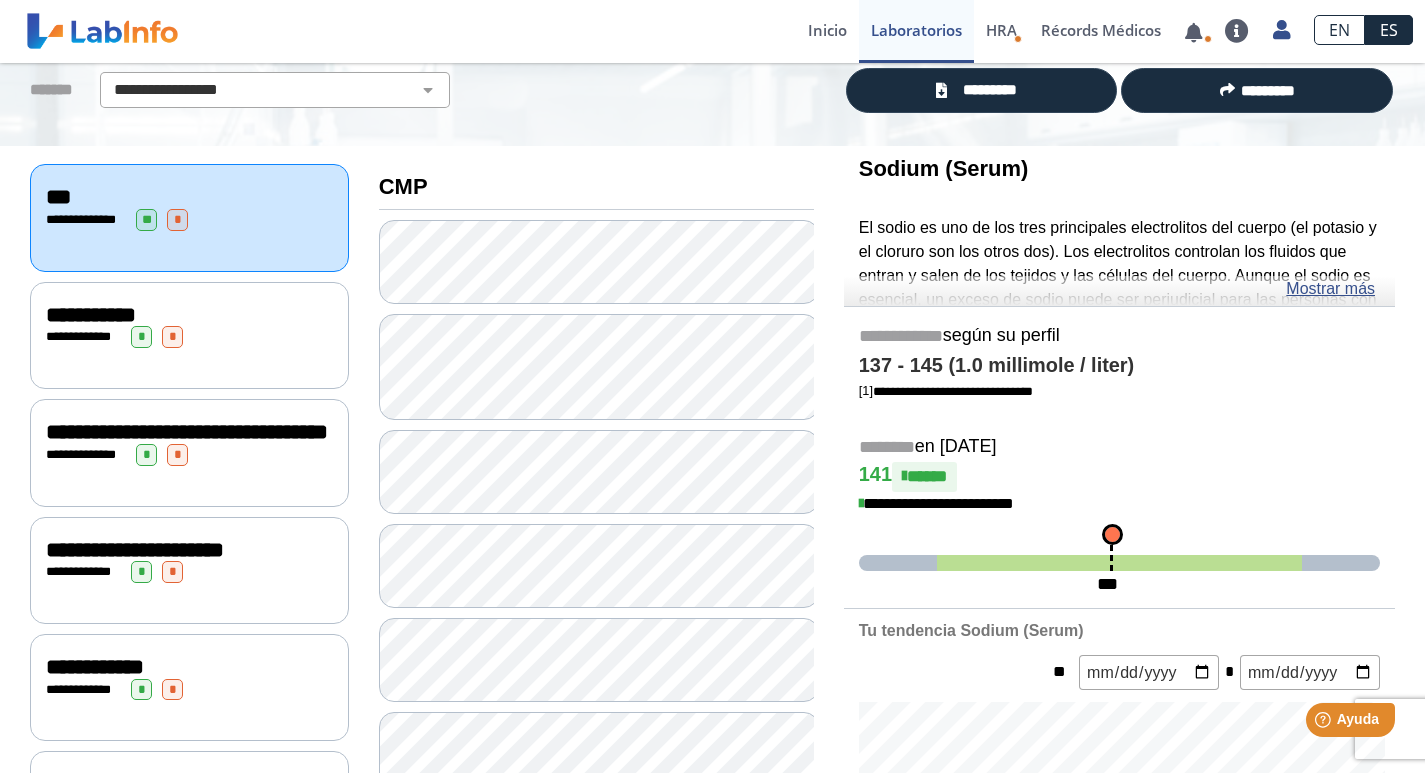 scroll, scrollTop: 144, scrollLeft: 0, axis: vertical 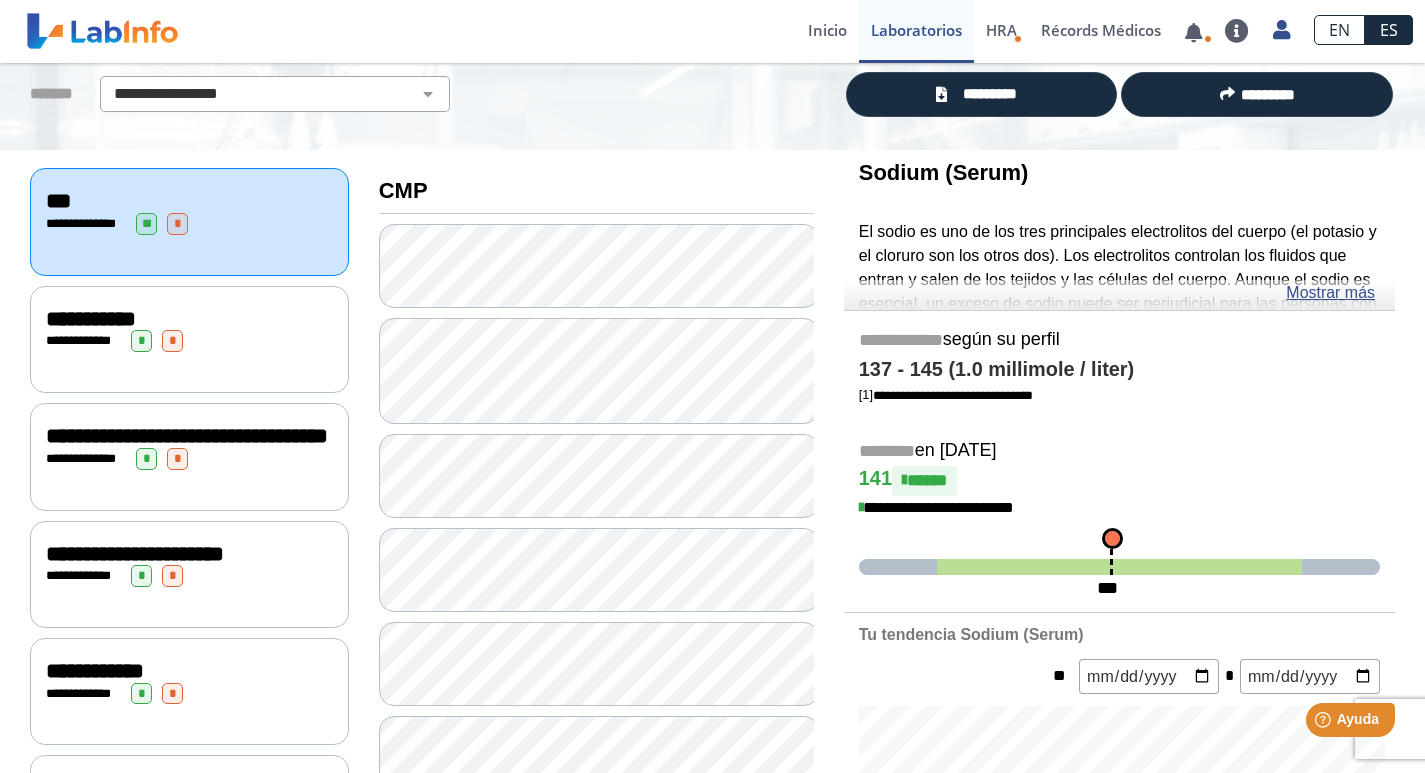 click on "**********" 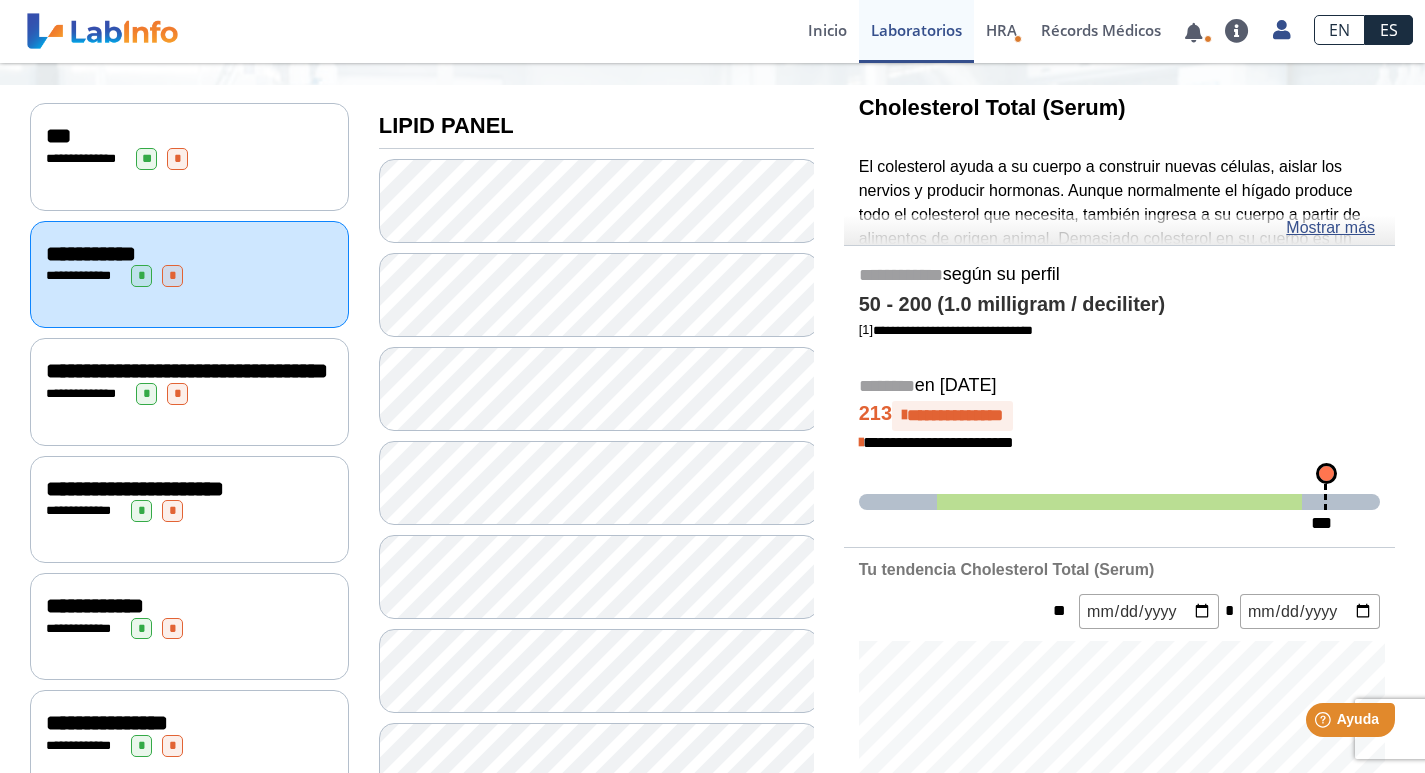 scroll, scrollTop: 244, scrollLeft: 0, axis: vertical 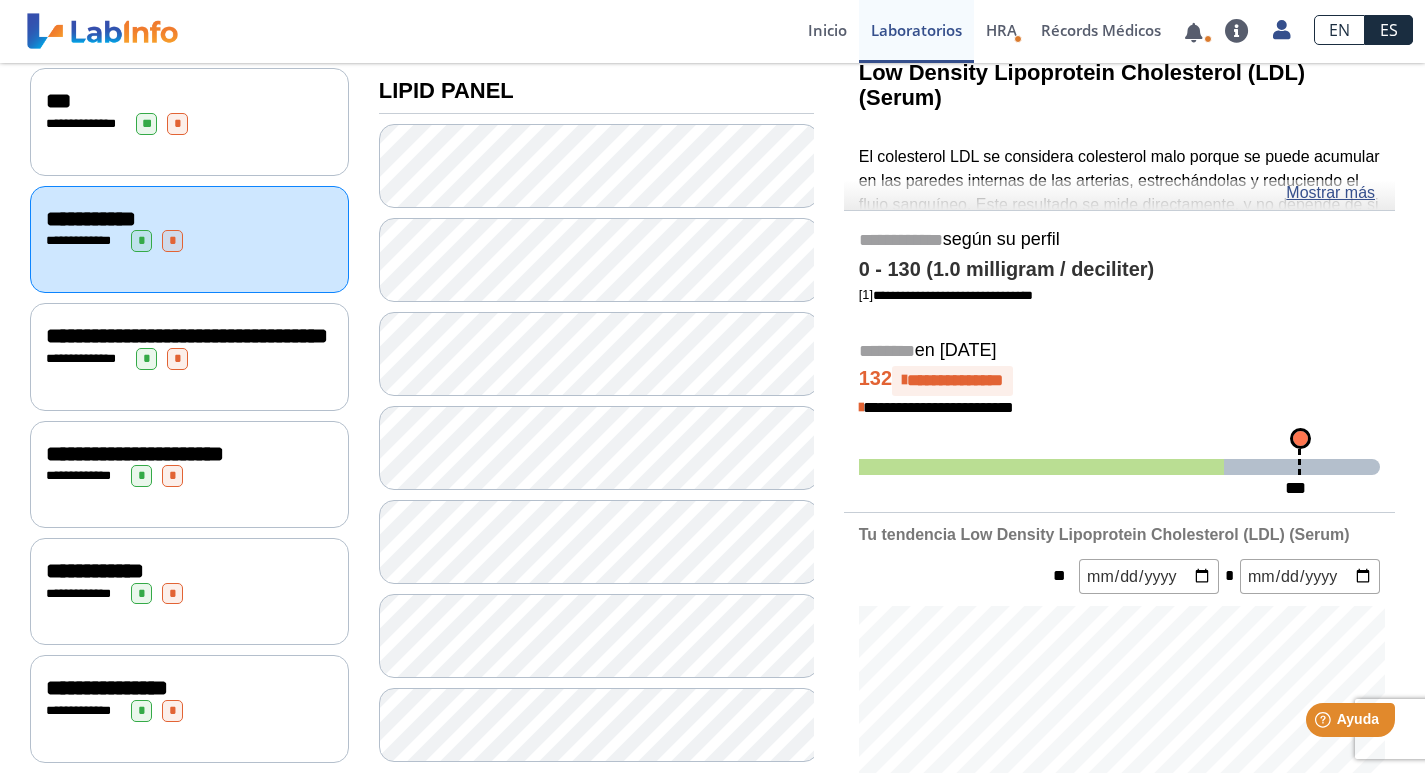 click on "**********" 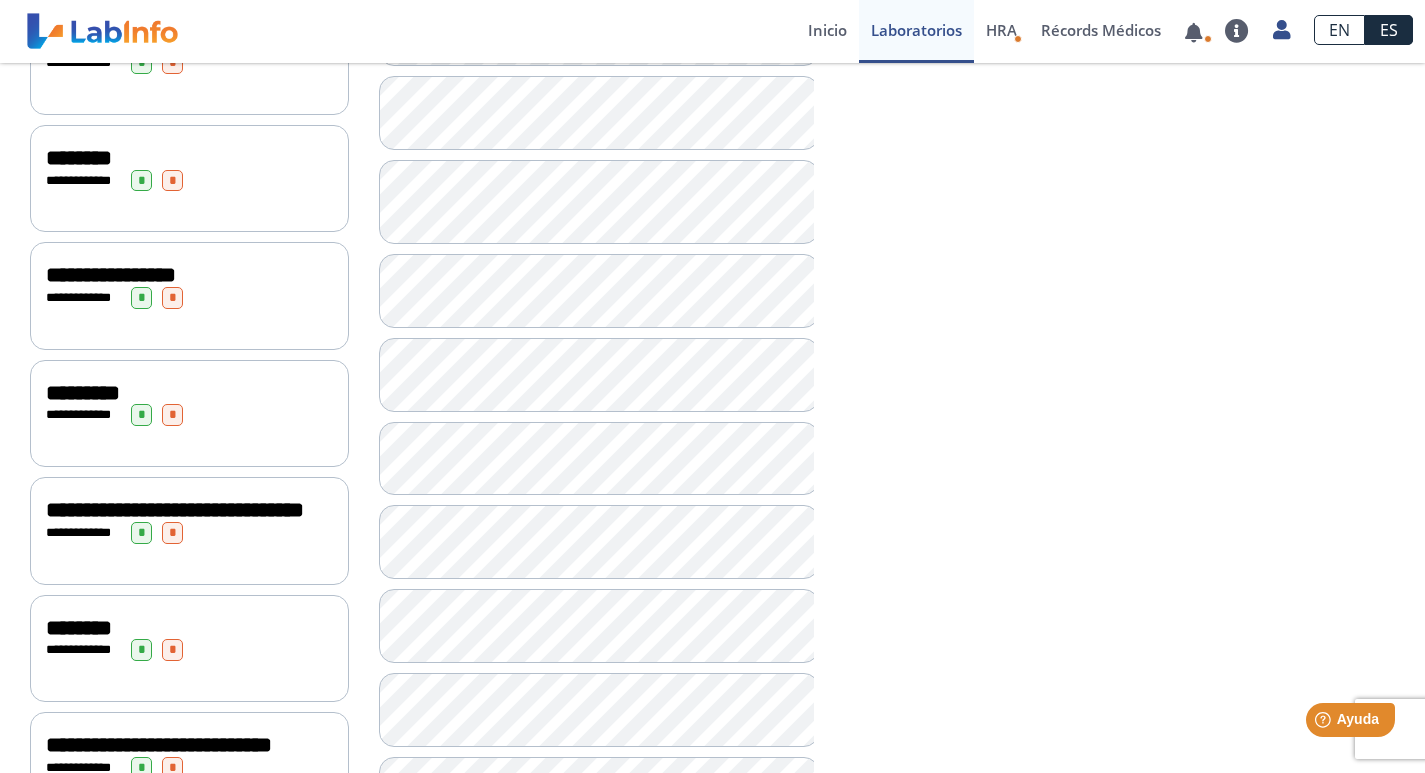 scroll, scrollTop: 1044, scrollLeft: 0, axis: vertical 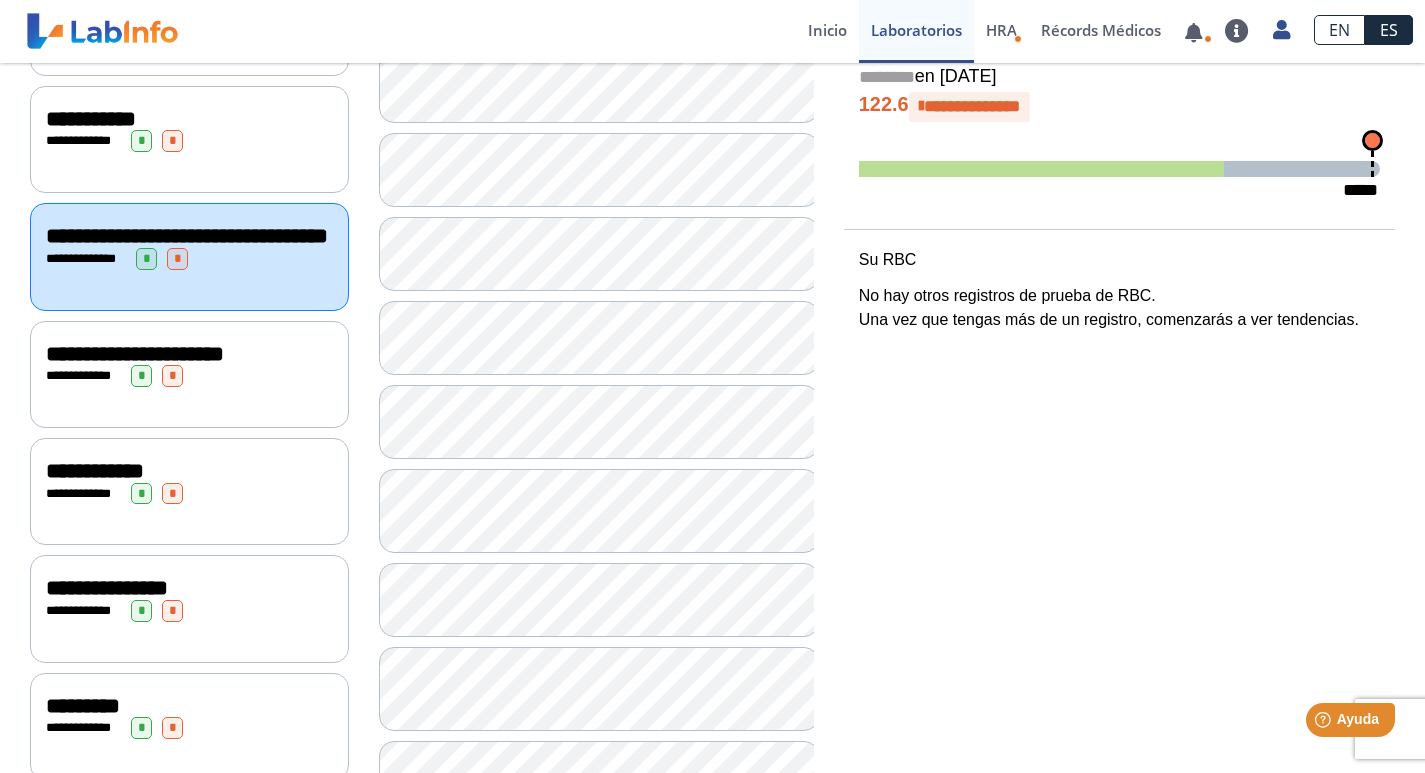 click on "**********" 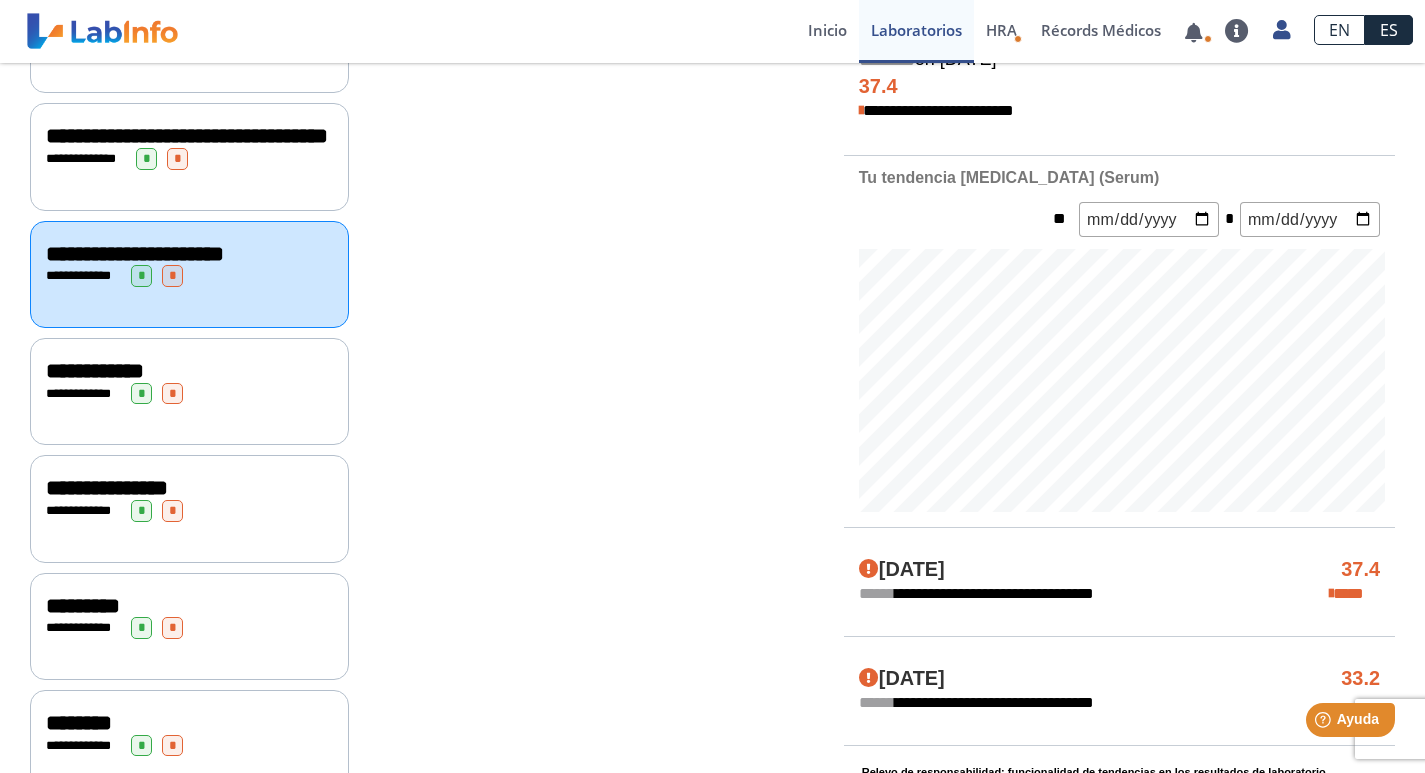 scroll, scrollTop: 544, scrollLeft: 0, axis: vertical 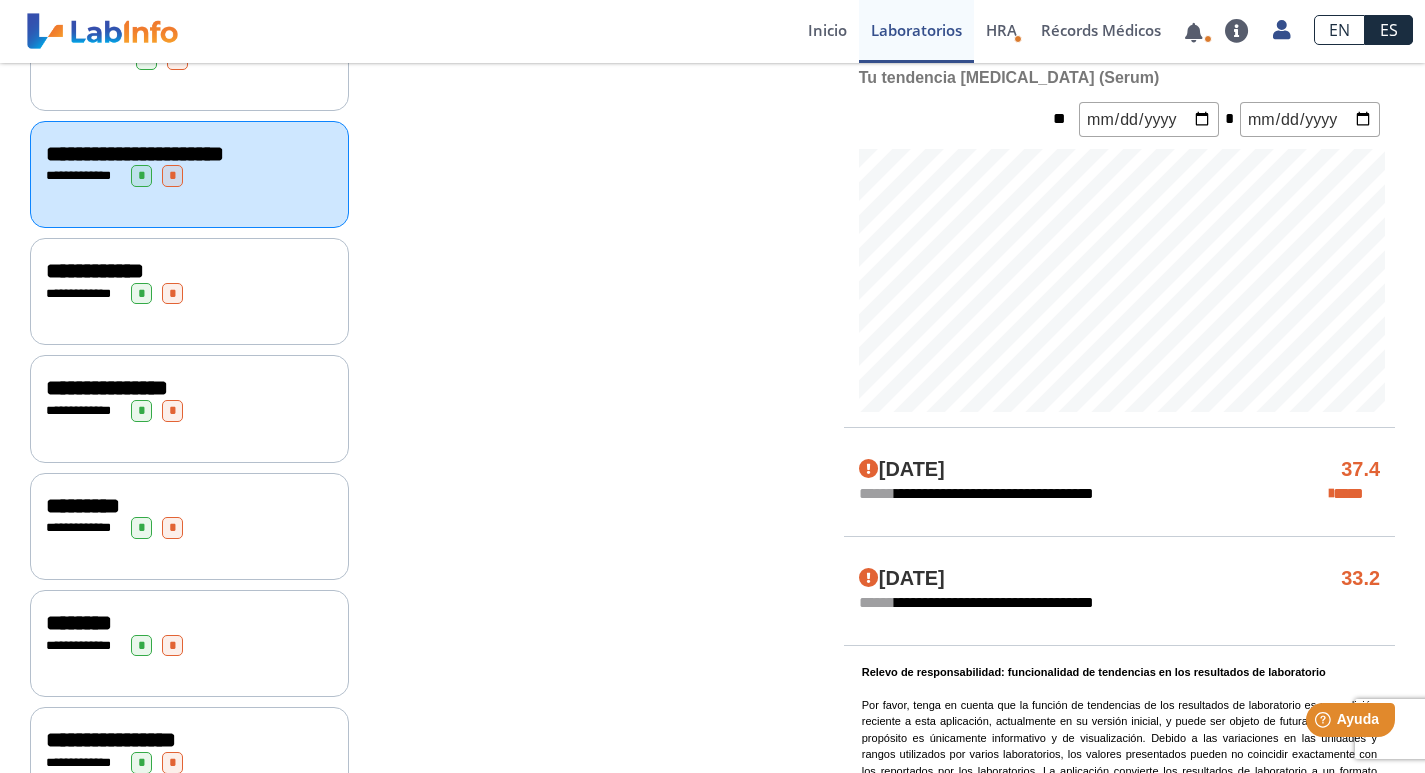 click on "**********" 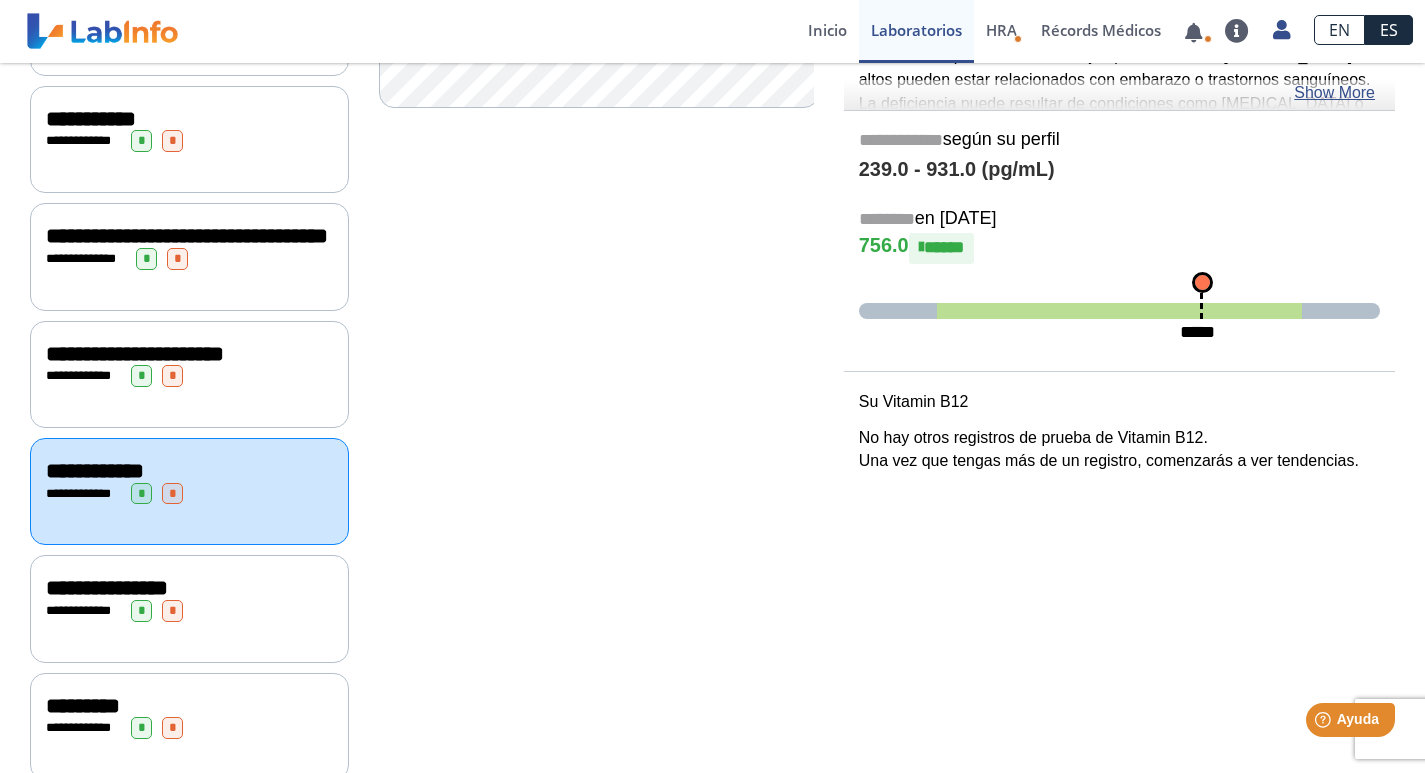 scroll, scrollTop: 244, scrollLeft: 0, axis: vertical 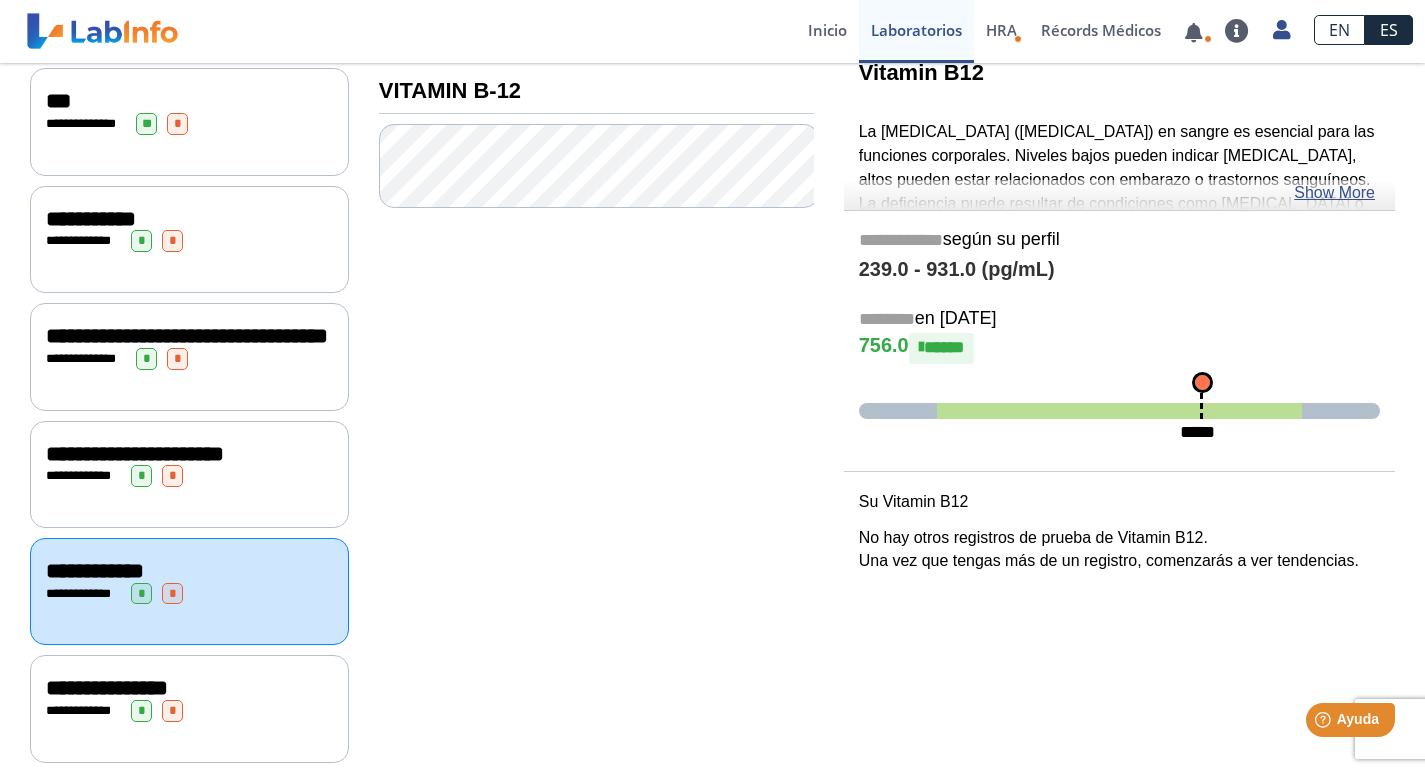click on "**********" 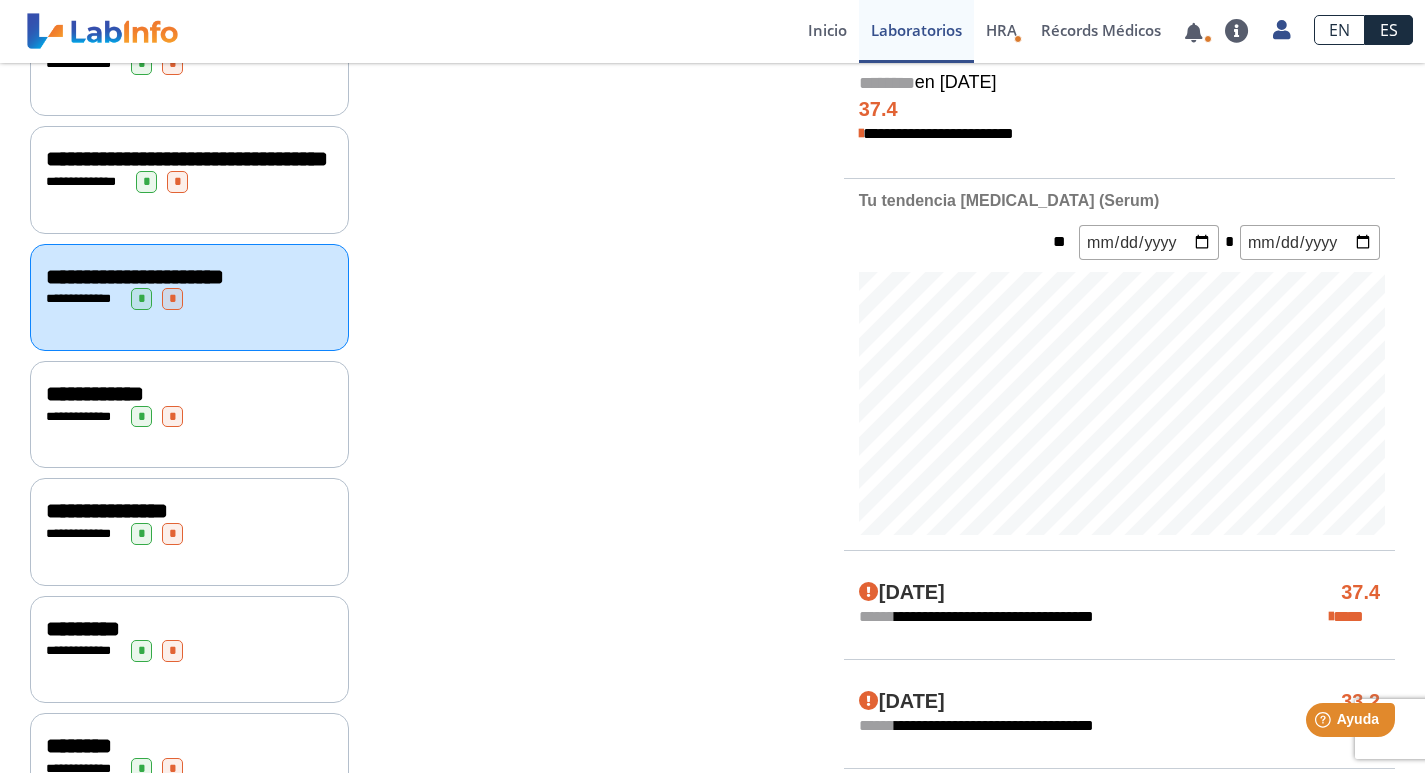 scroll, scrollTop: 444, scrollLeft: 0, axis: vertical 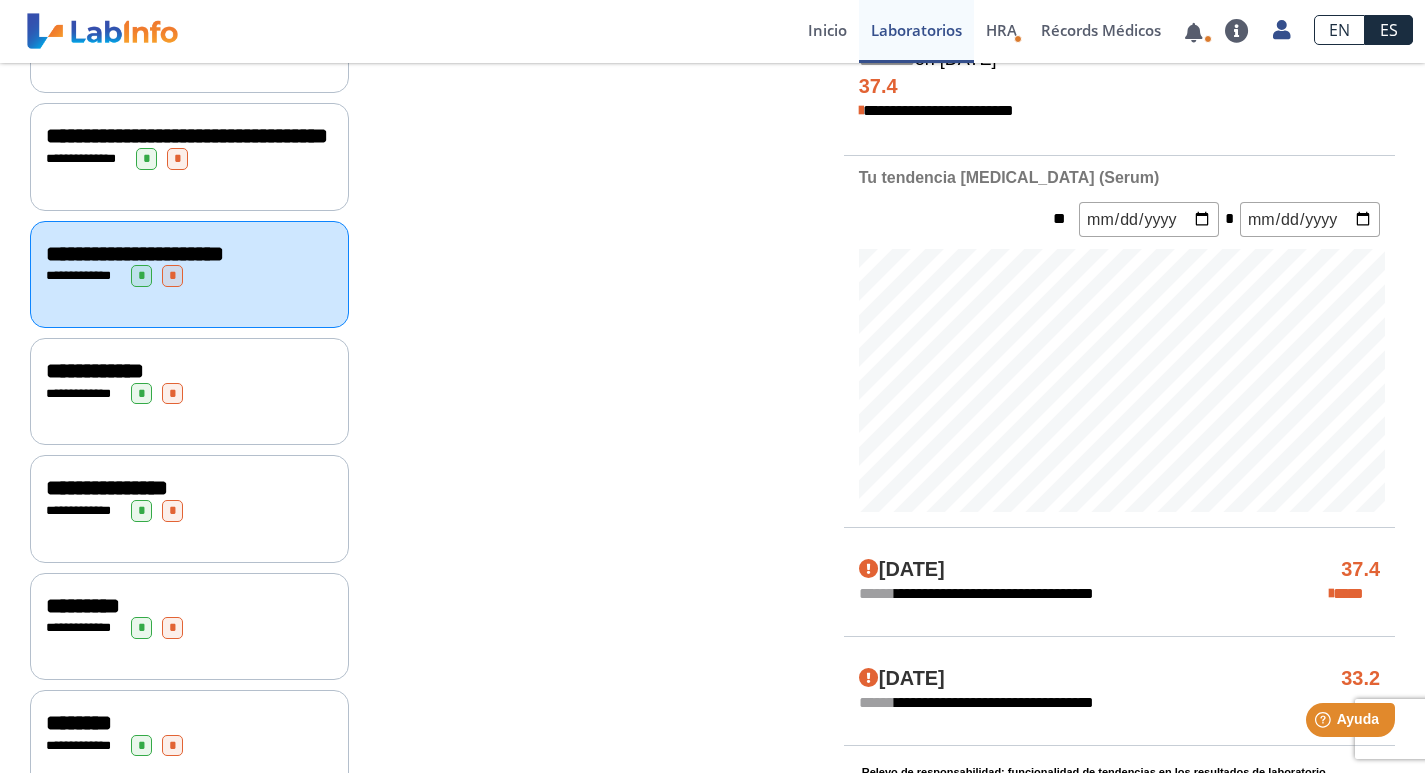 click on "**********" 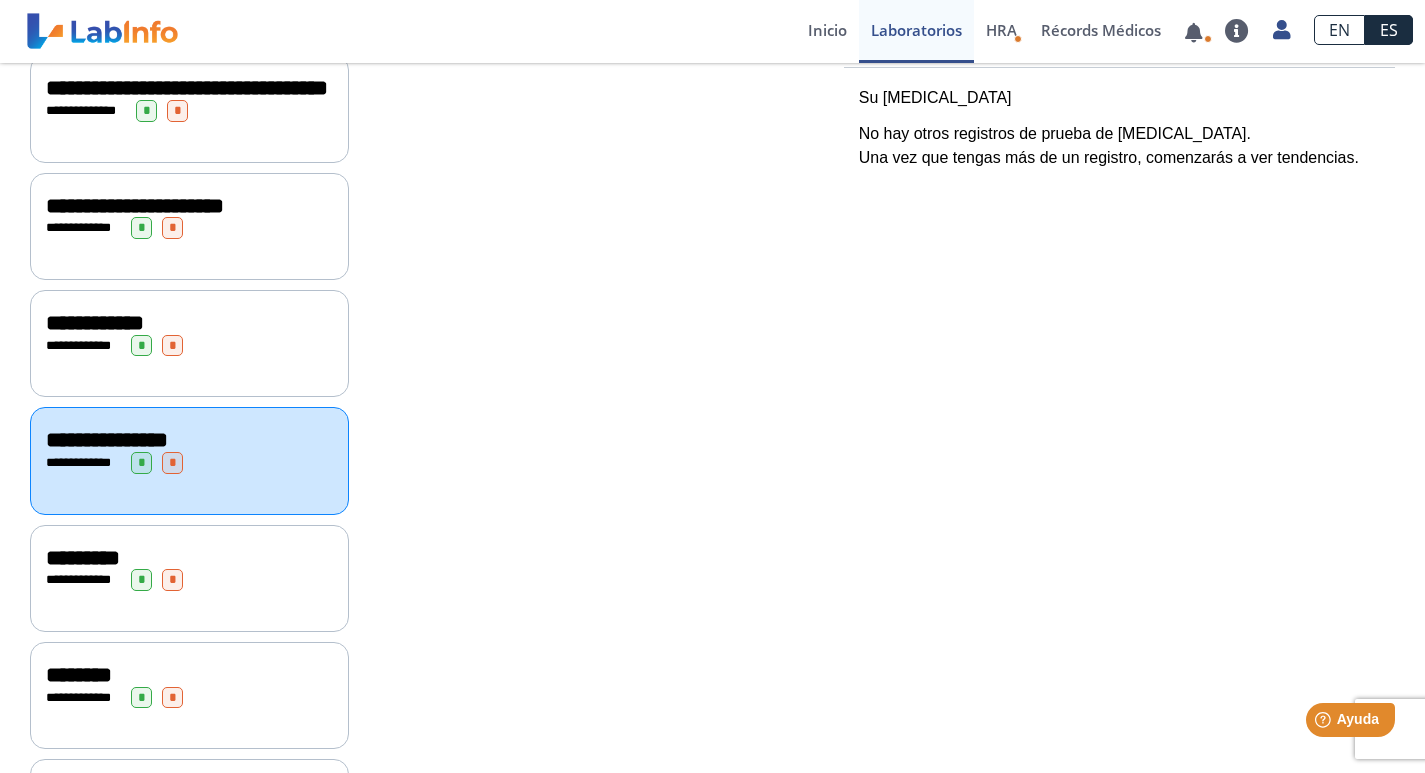 scroll, scrollTop: 544, scrollLeft: 0, axis: vertical 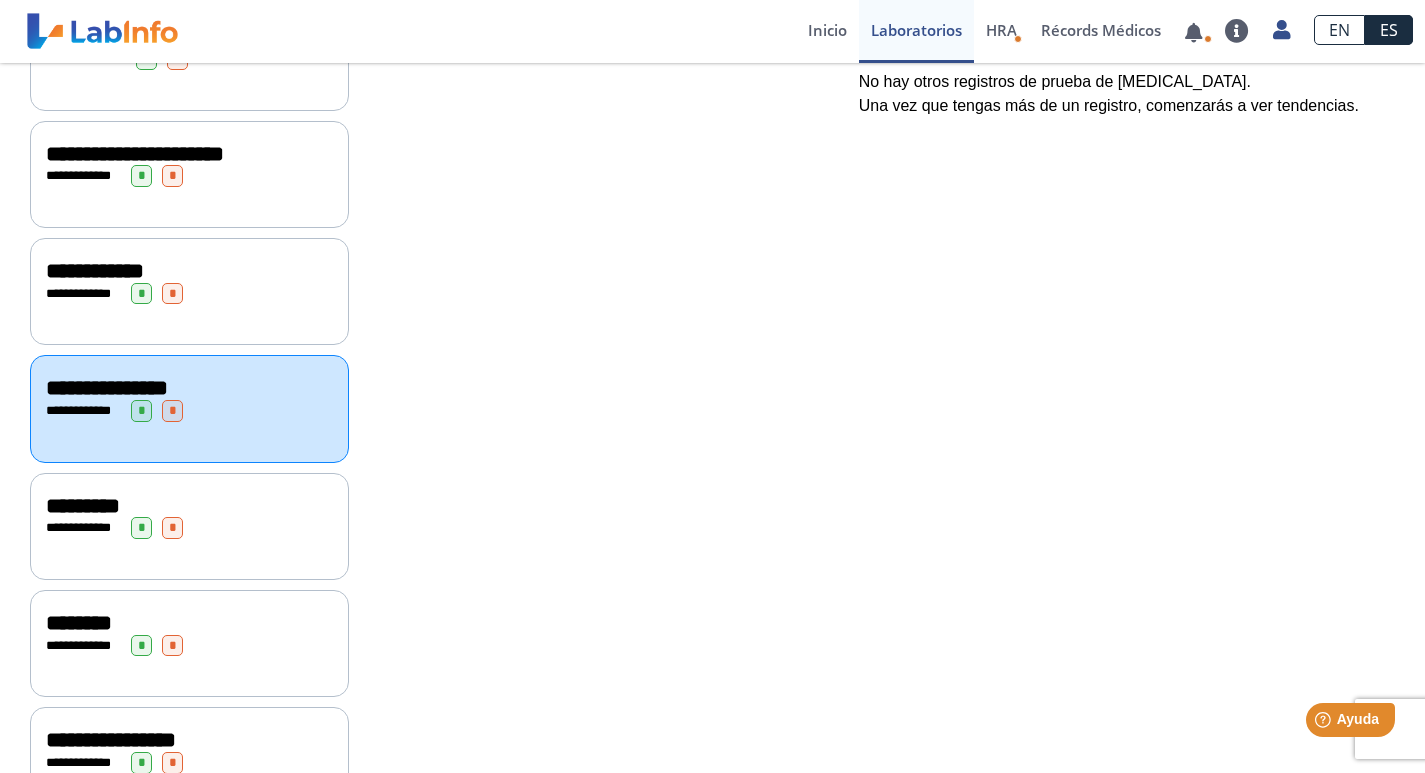 click on "**********" 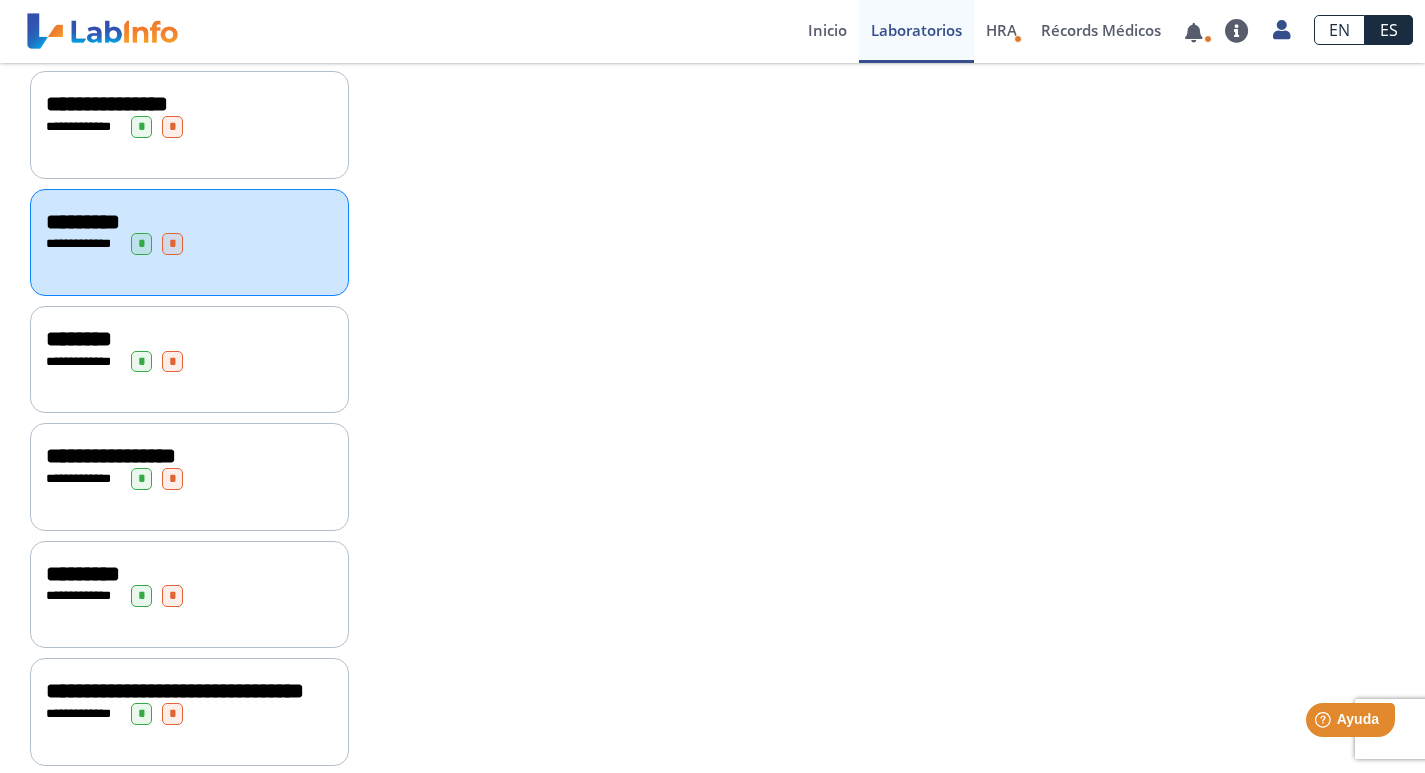 scroll, scrollTop: 844, scrollLeft: 0, axis: vertical 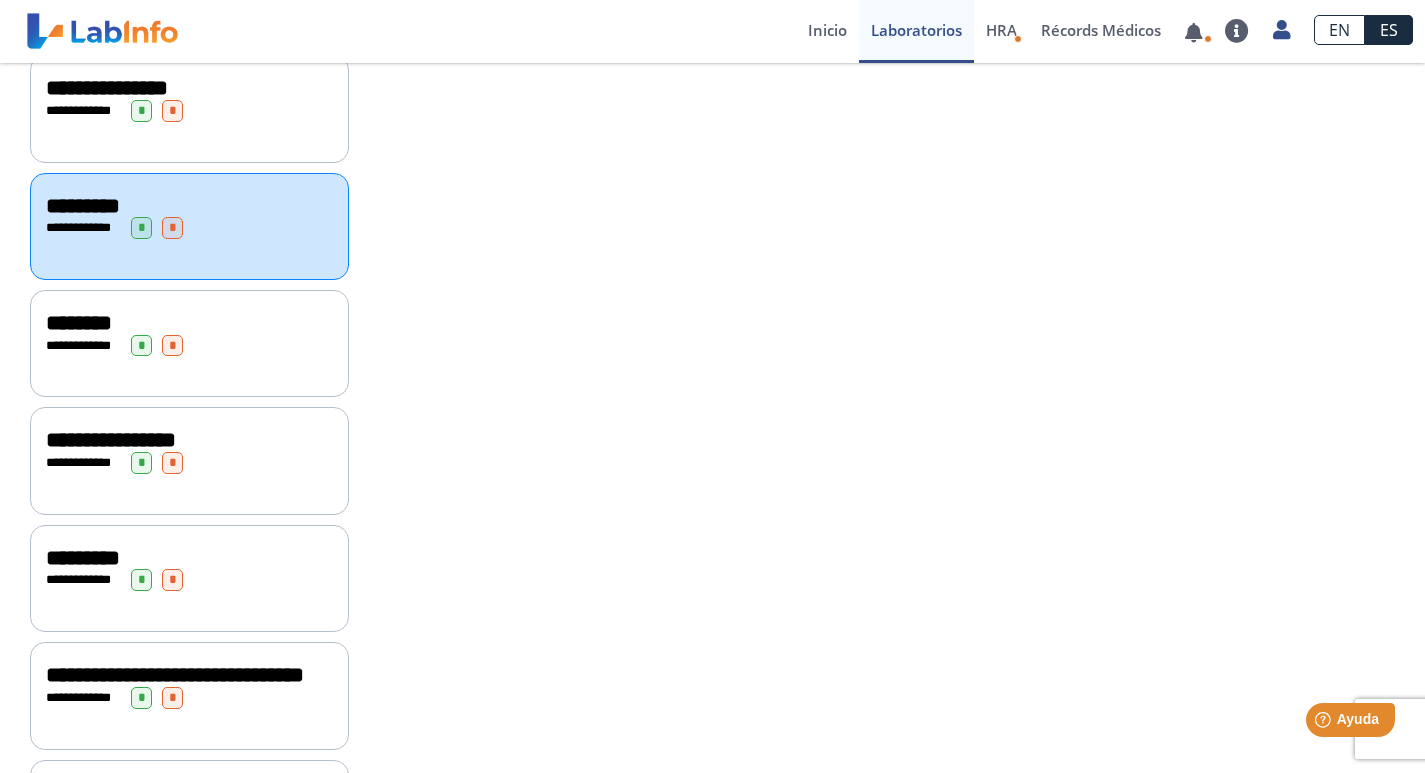 click on "**********" 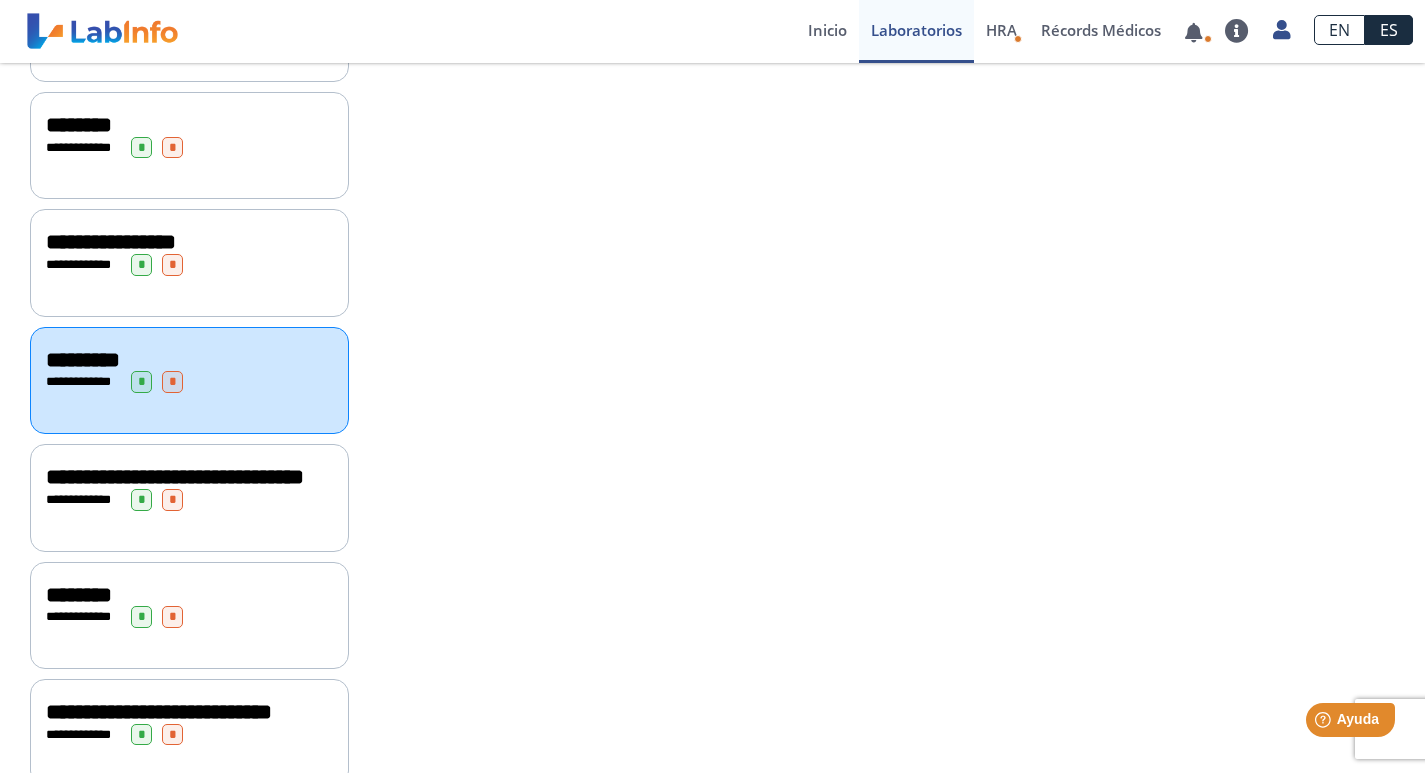 scroll, scrollTop: 1044, scrollLeft: 0, axis: vertical 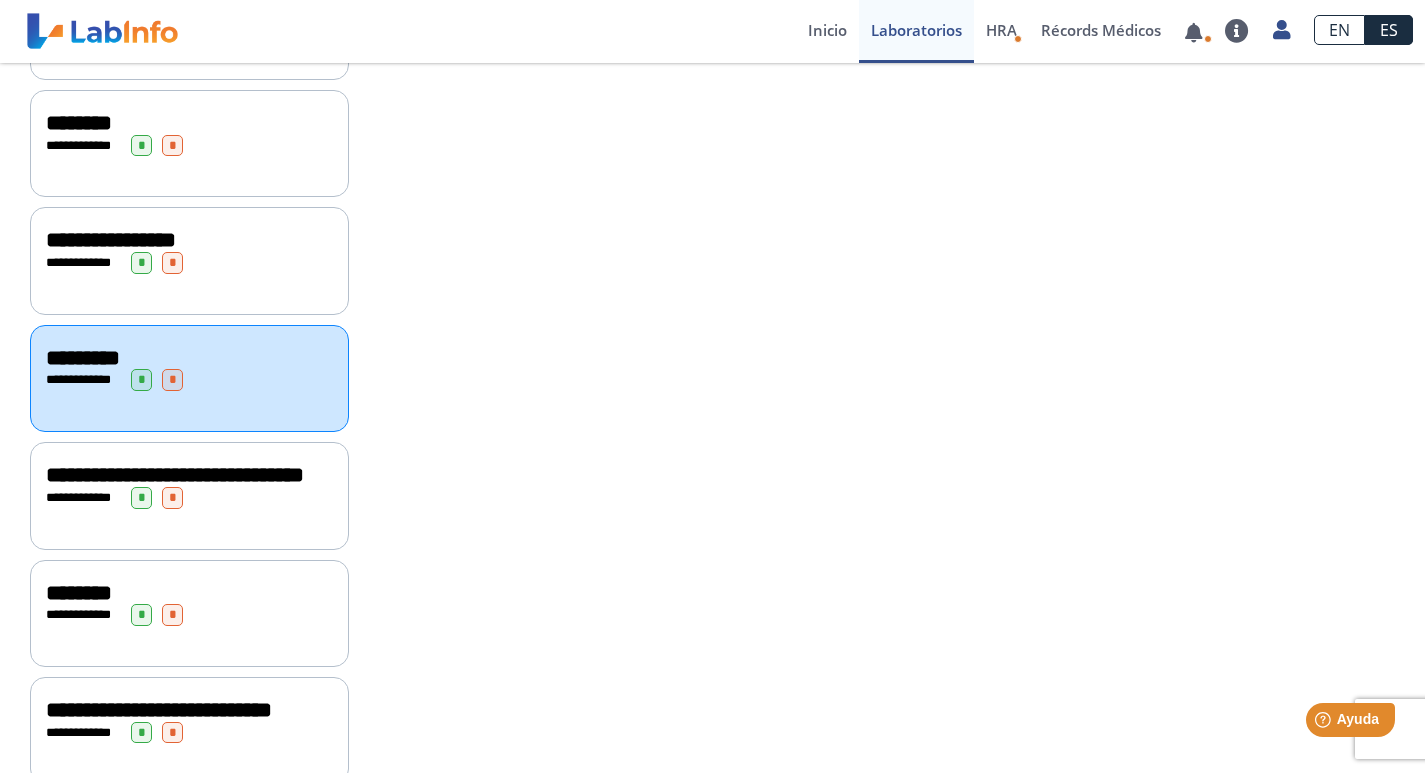 drag, startPoint x: 270, startPoint y: 538, endPoint x: 336, endPoint y: 540, distance: 66.0303 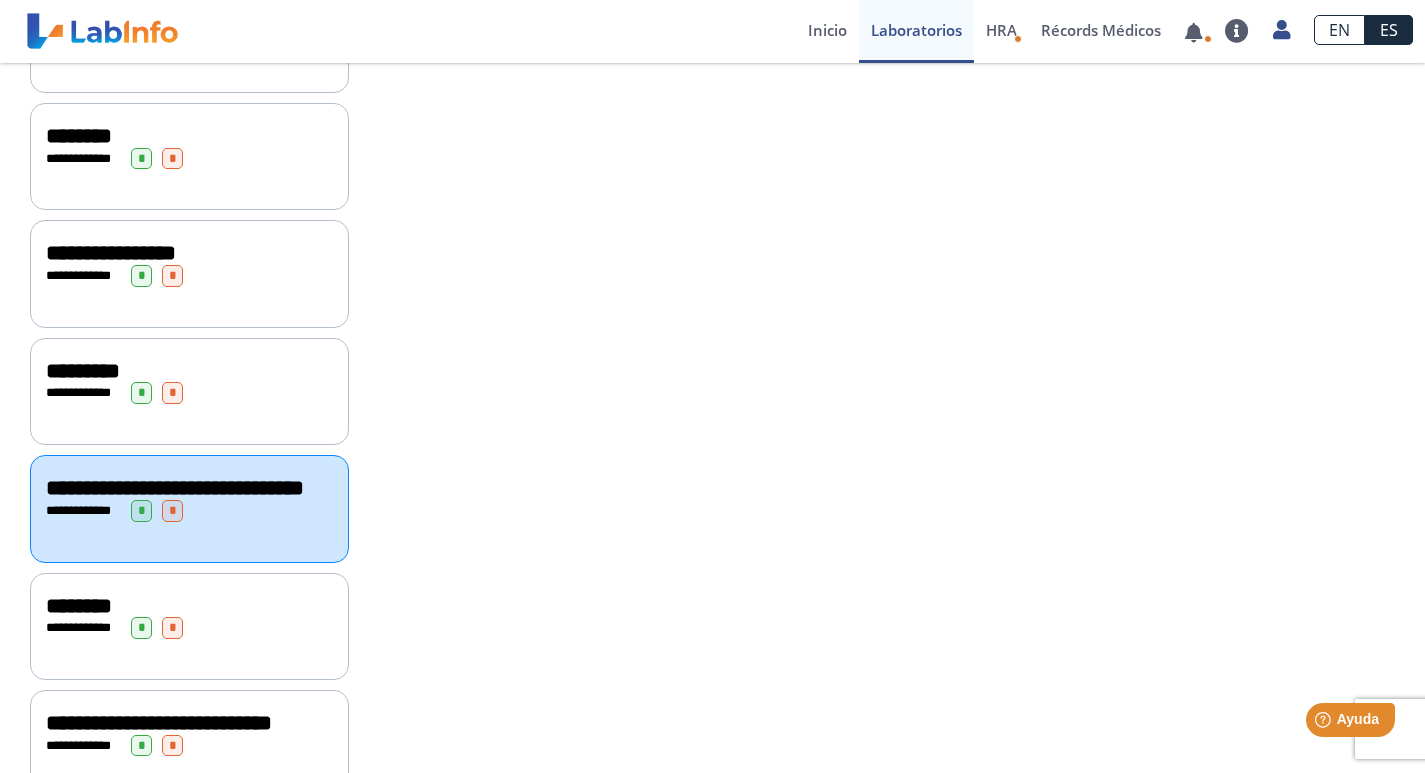 scroll, scrollTop: 1044, scrollLeft: 0, axis: vertical 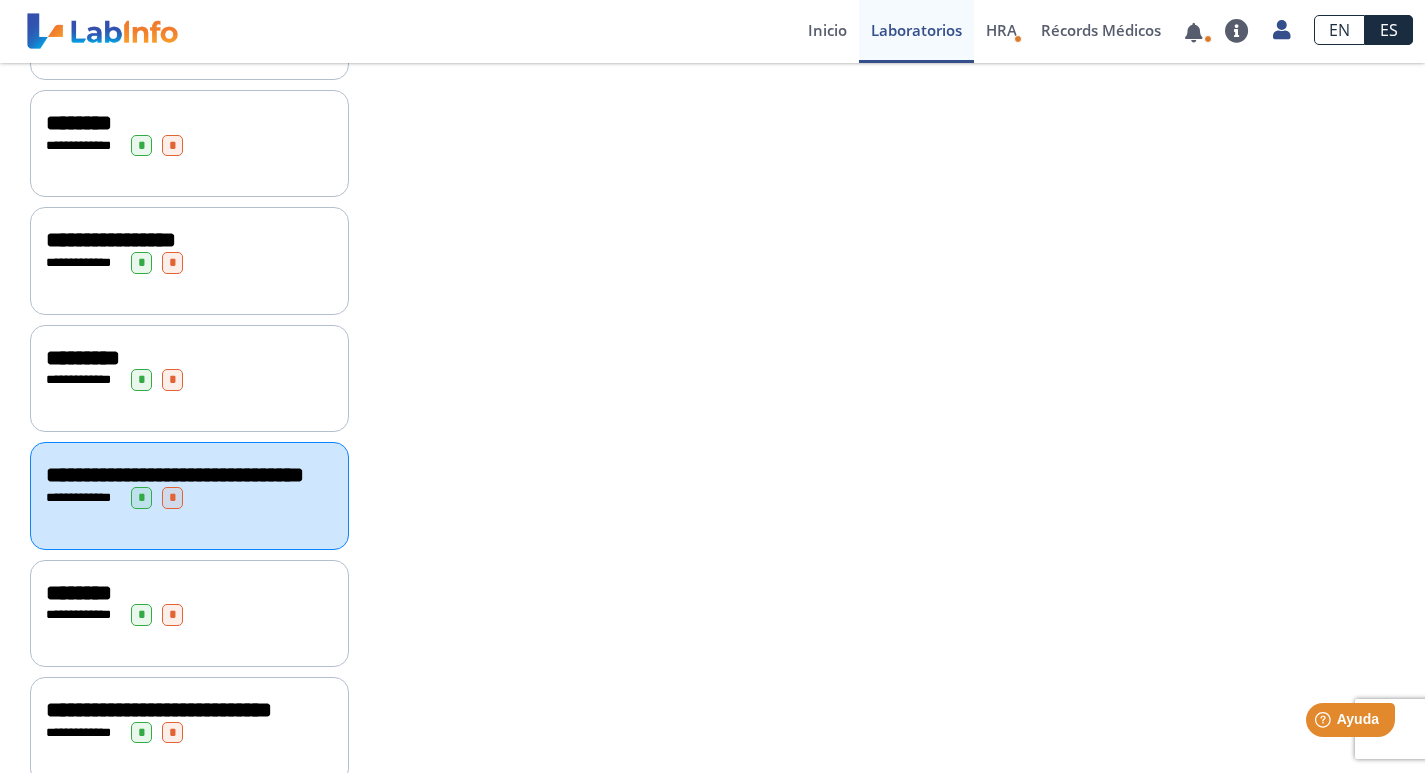 click on "**********" 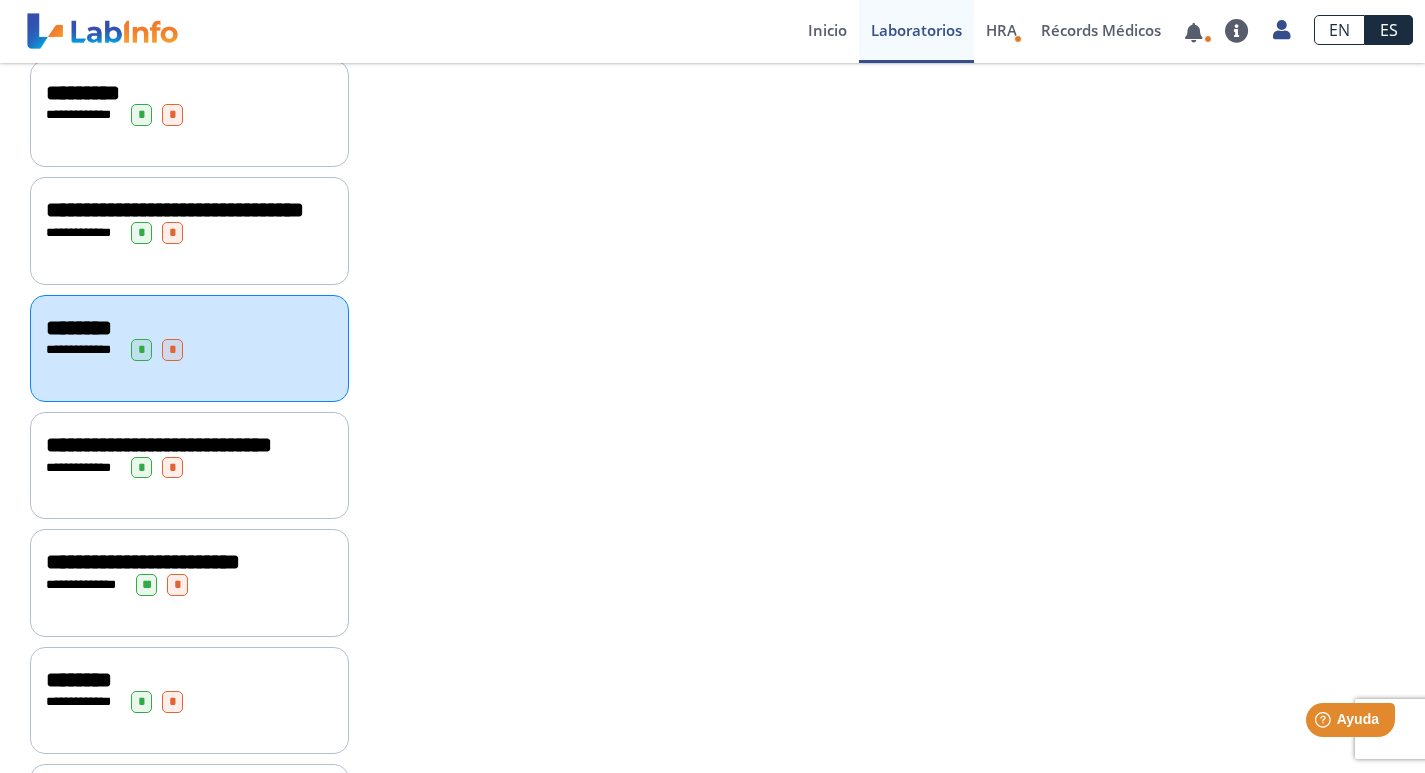 scroll, scrollTop: 1344, scrollLeft: 0, axis: vertical 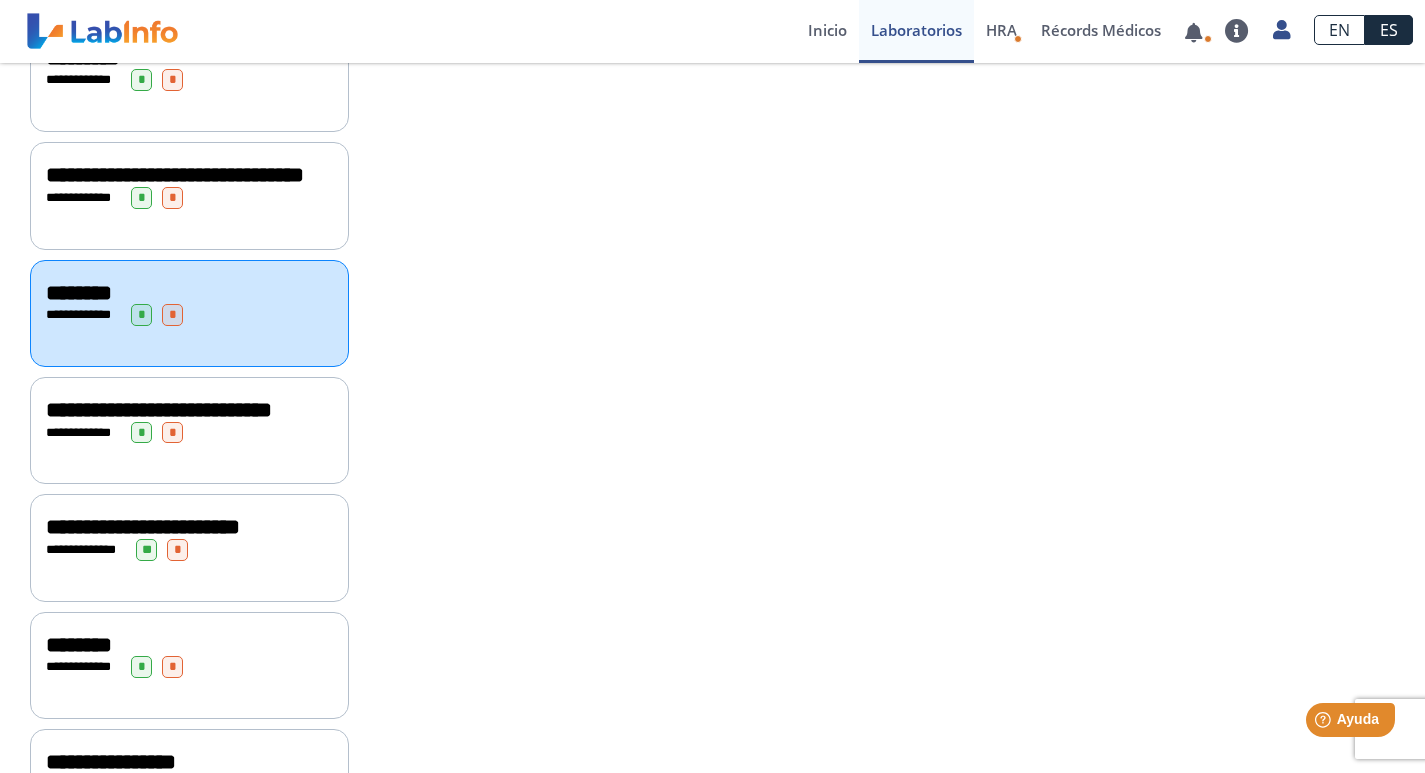 click on "**********" 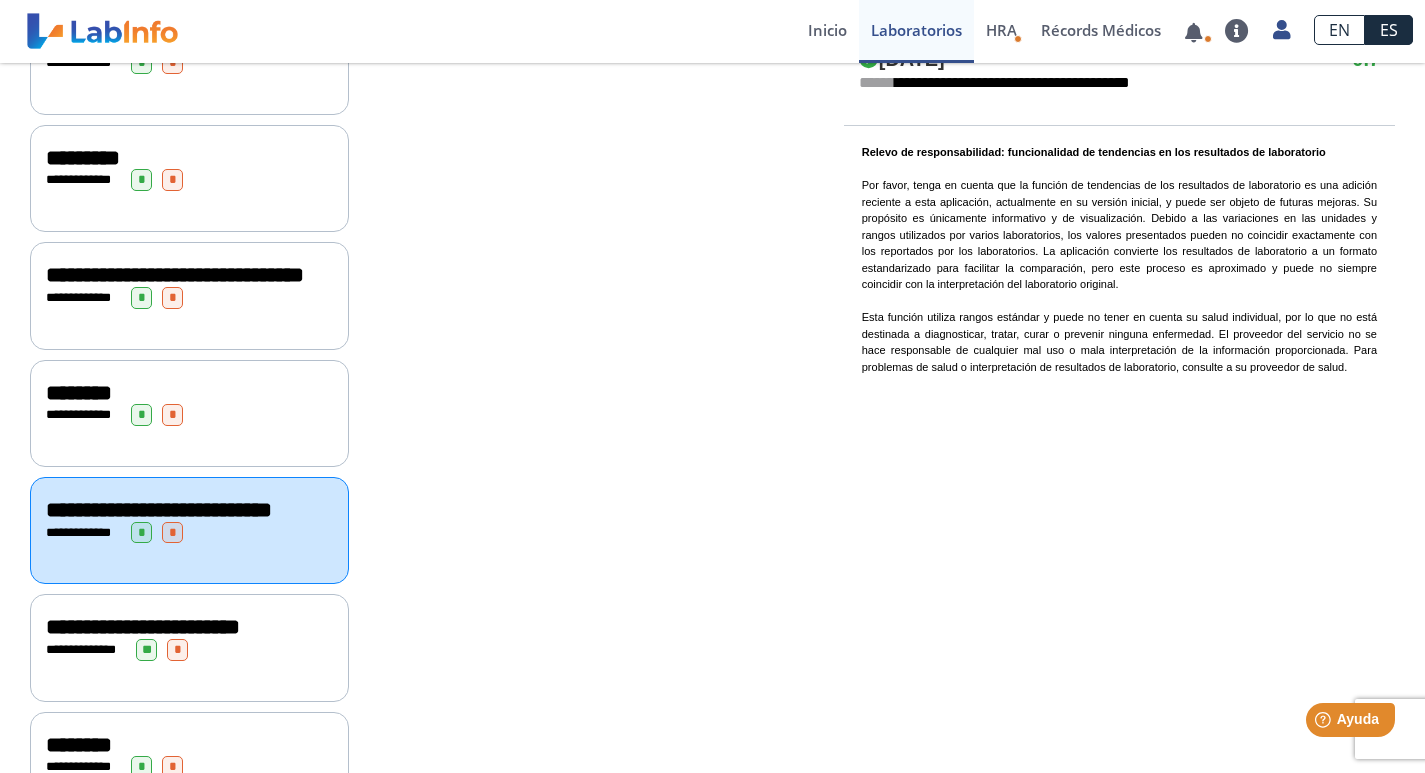scroll, scrollTop: 1344, scrollLeft: 0, axis: vertical 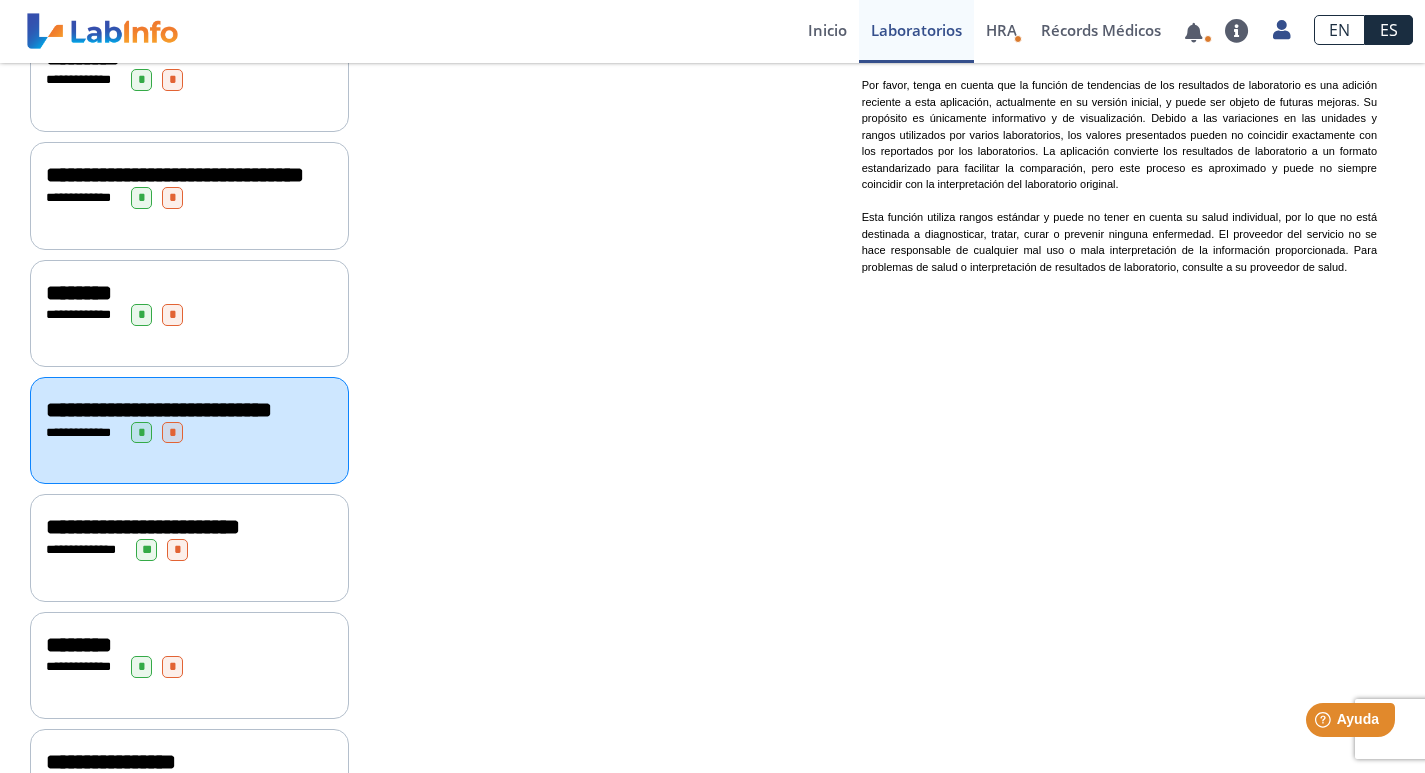 click on "**********" 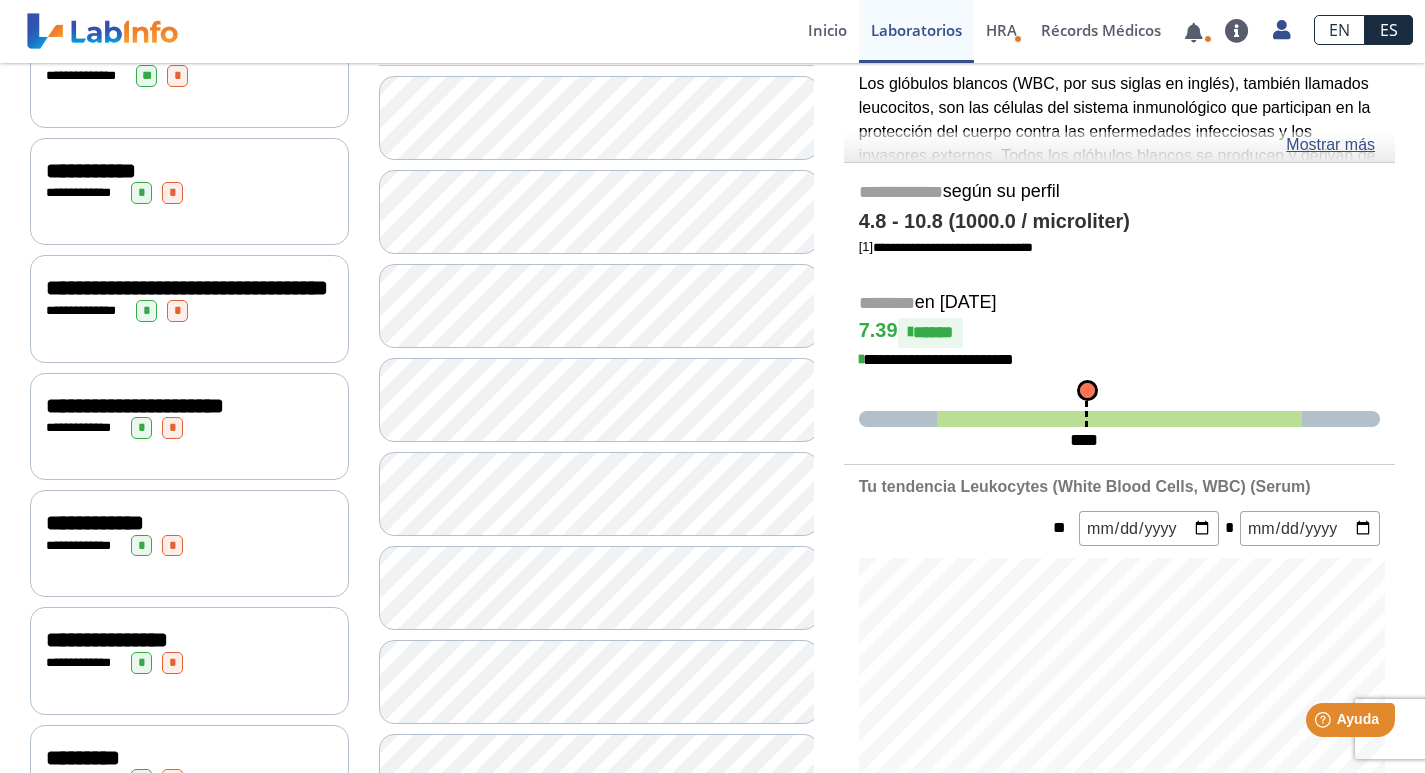 scroll, scrollTop: 244, scrollLeft: 0, axis: vertical 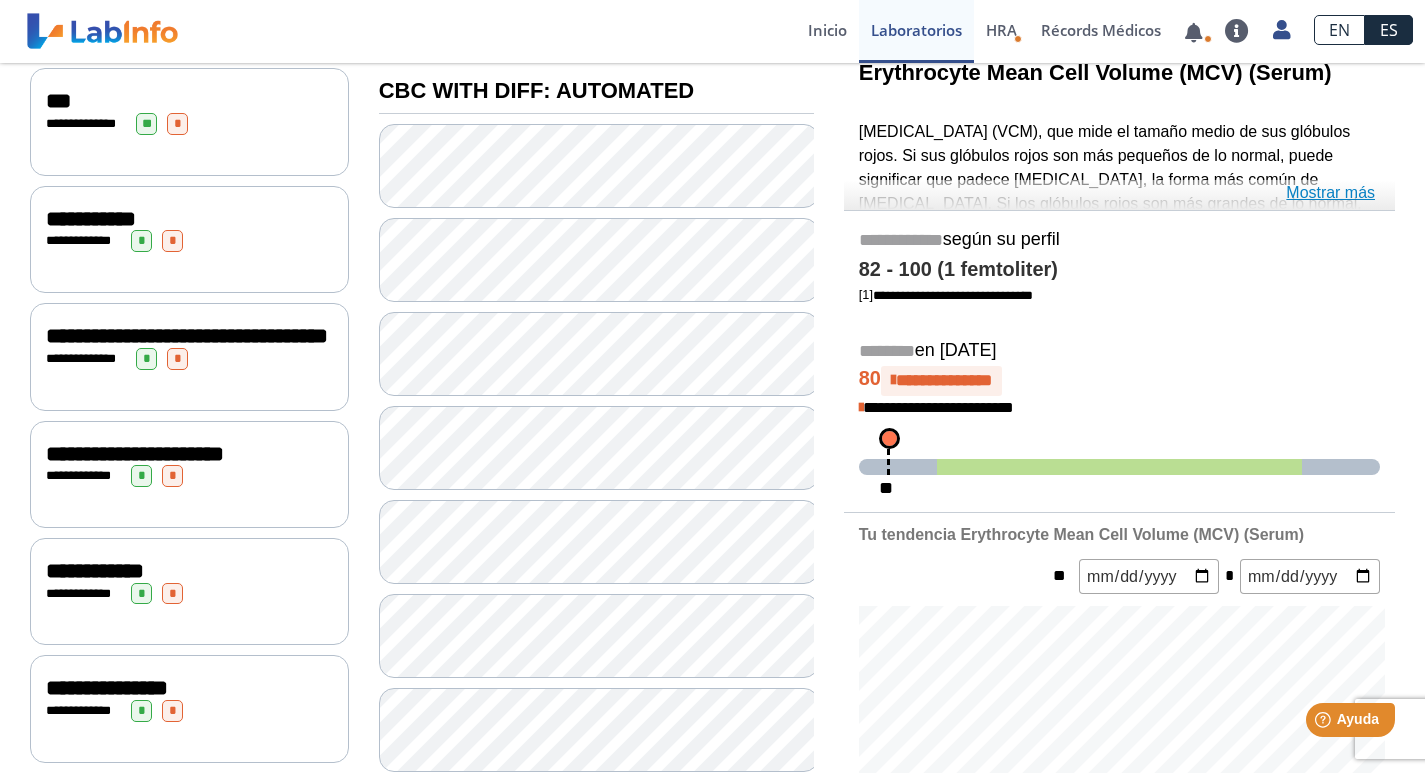 click on "Mostrar más" 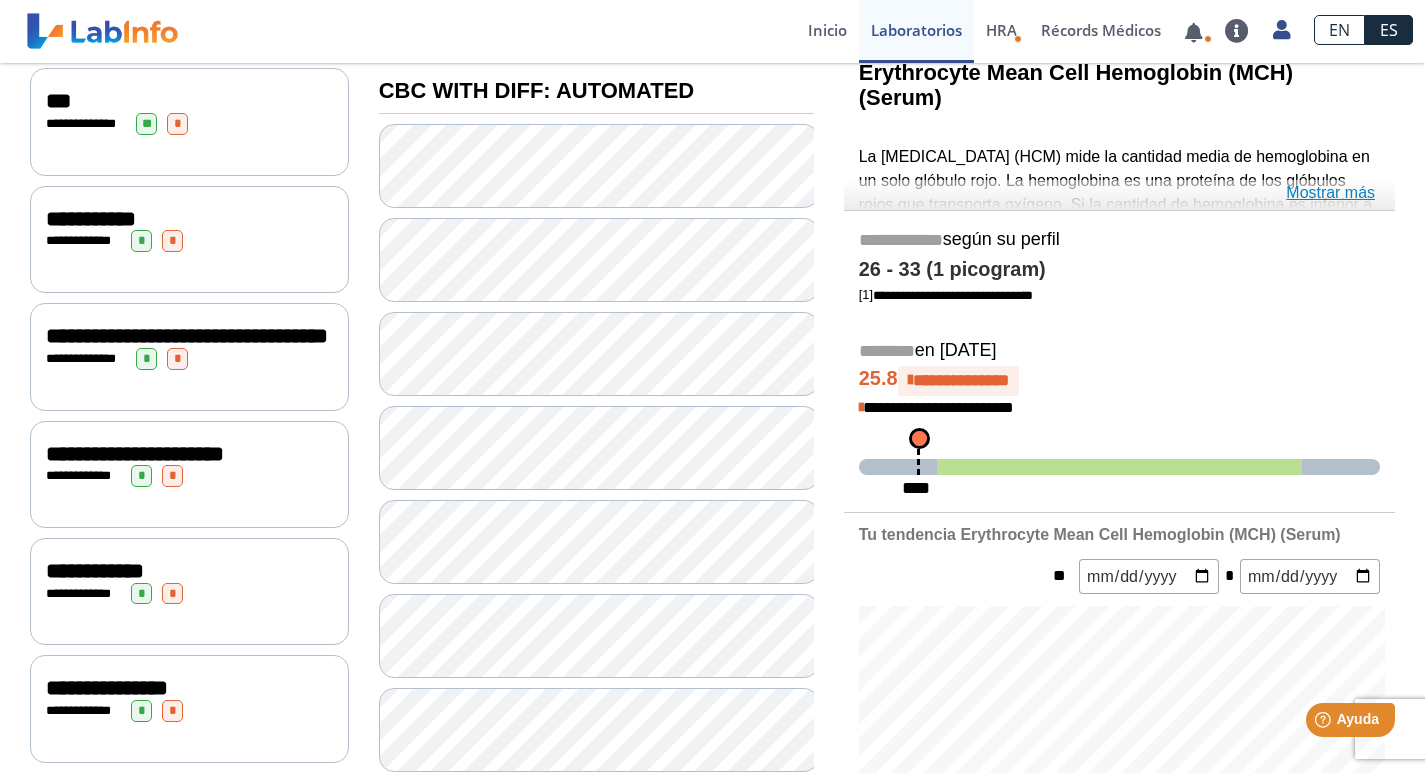 click on "Mostrar más" 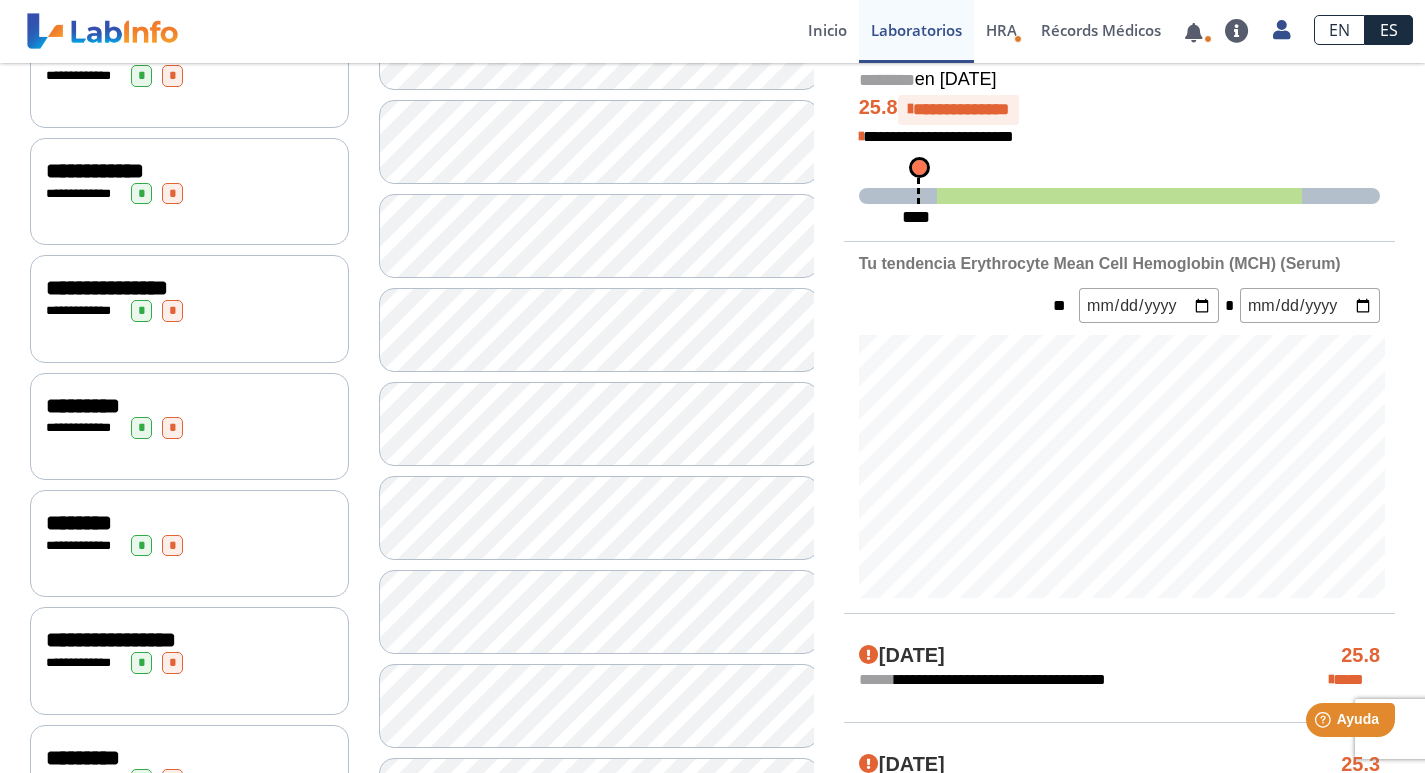 scroll, scrollTop: 744, scrollLeft: 0, axis: vertical 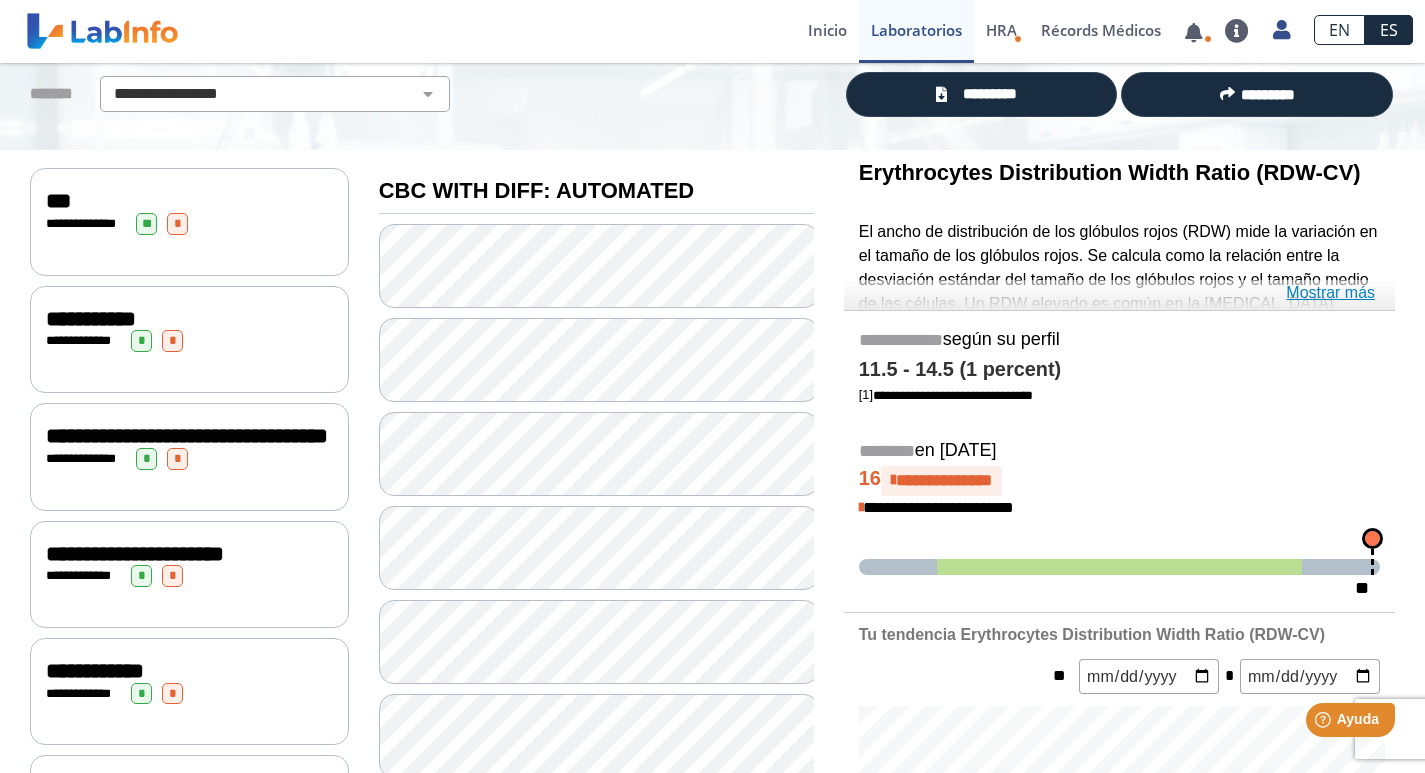 click on "Mostrar más" 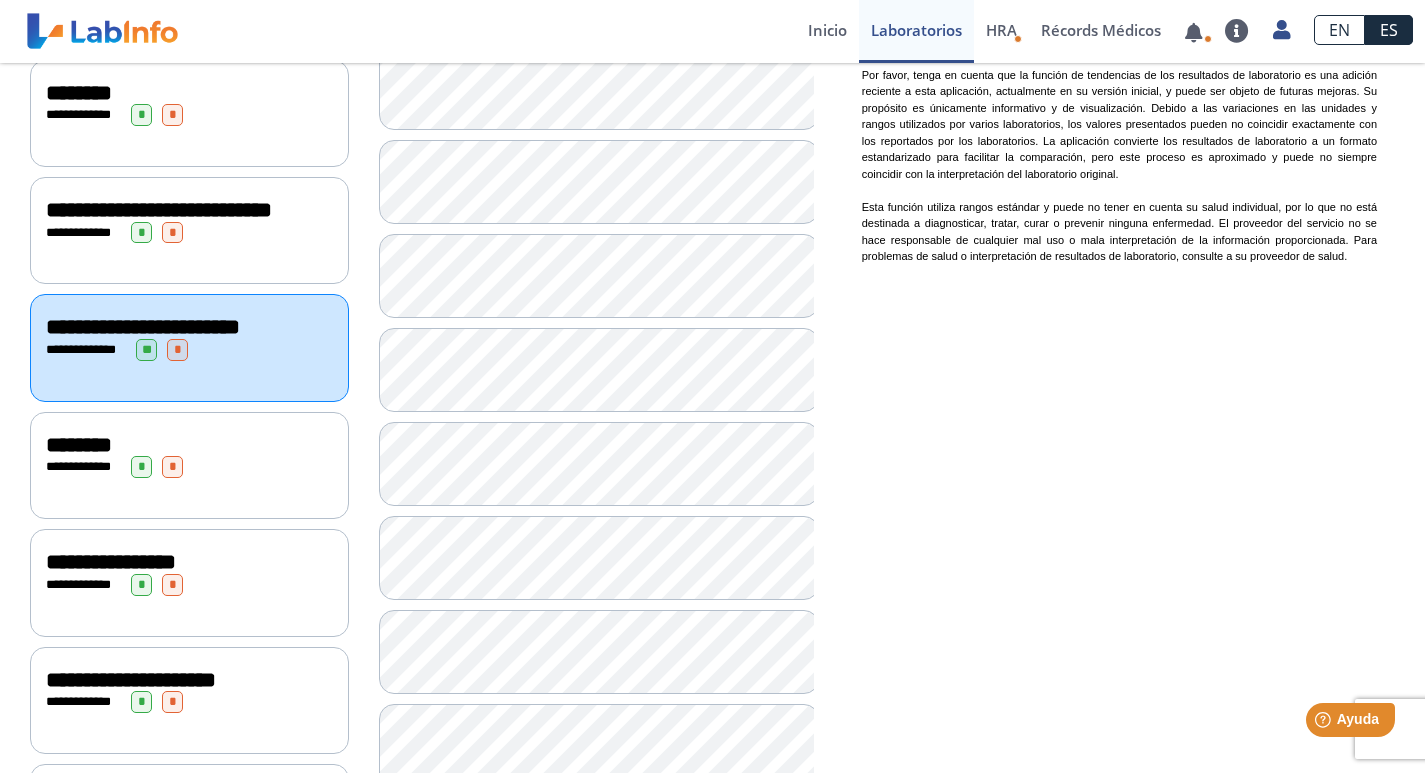 scroll, scrollTop: 1644, scrollLeft: 0, axis: vertical 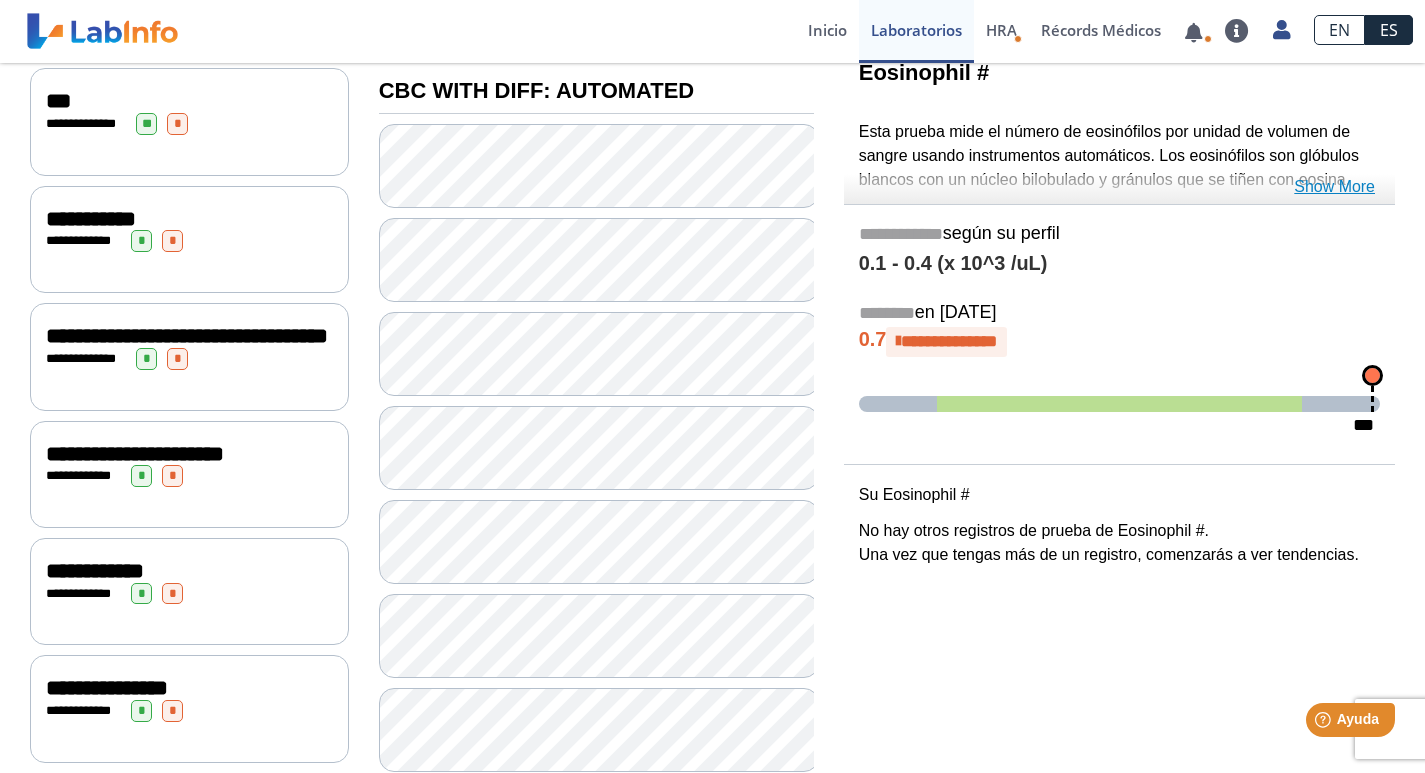 click on "Show More" 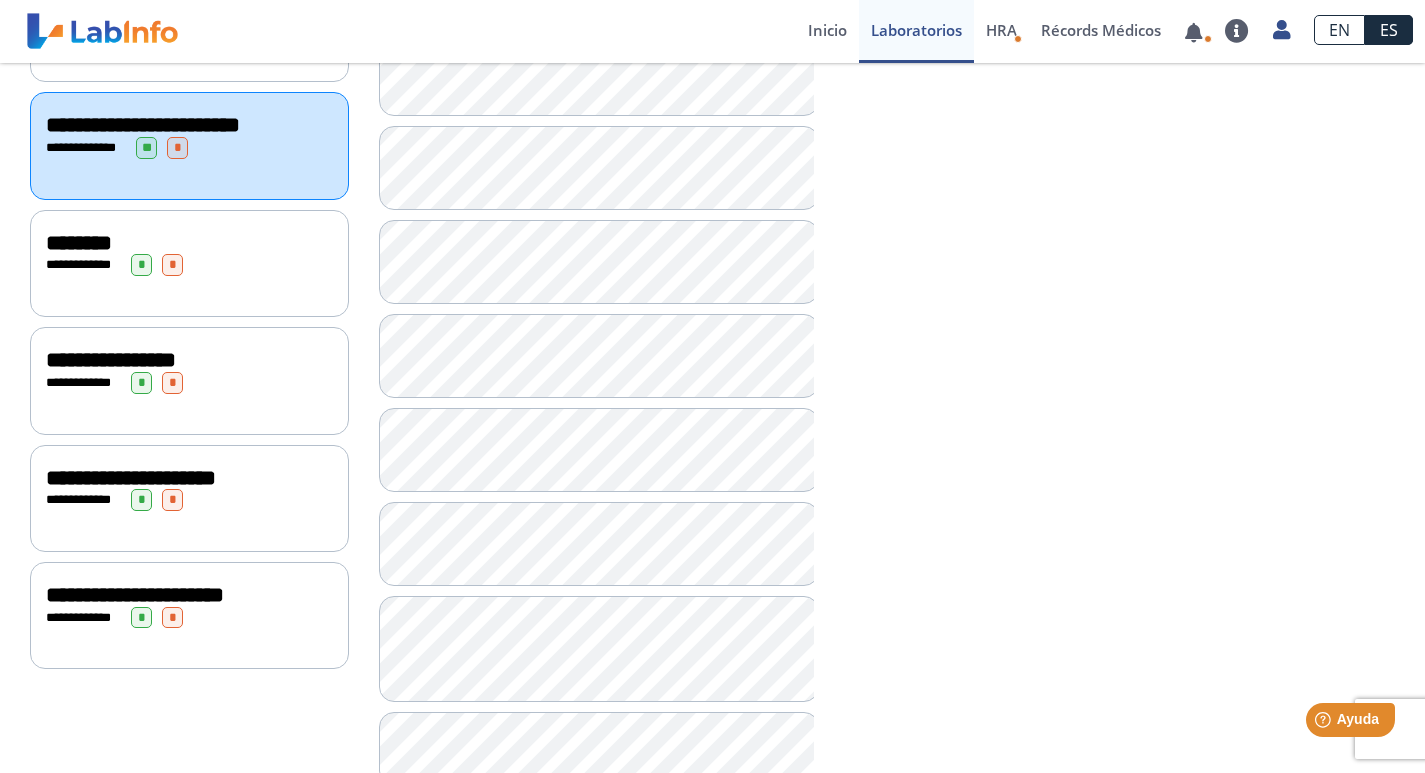 scroll, scrollTop: 1809, scrollLeft: 0, axis: vertical 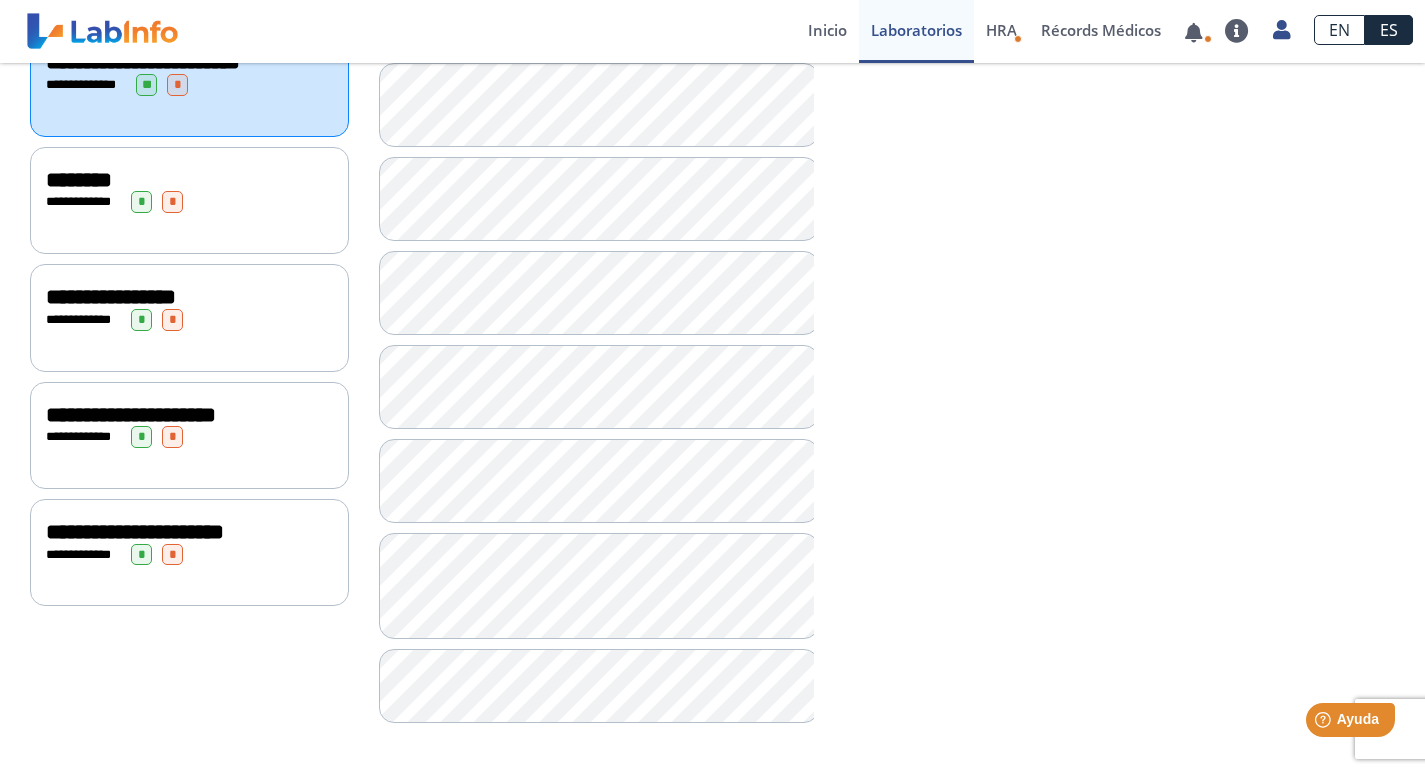 click on "**********" 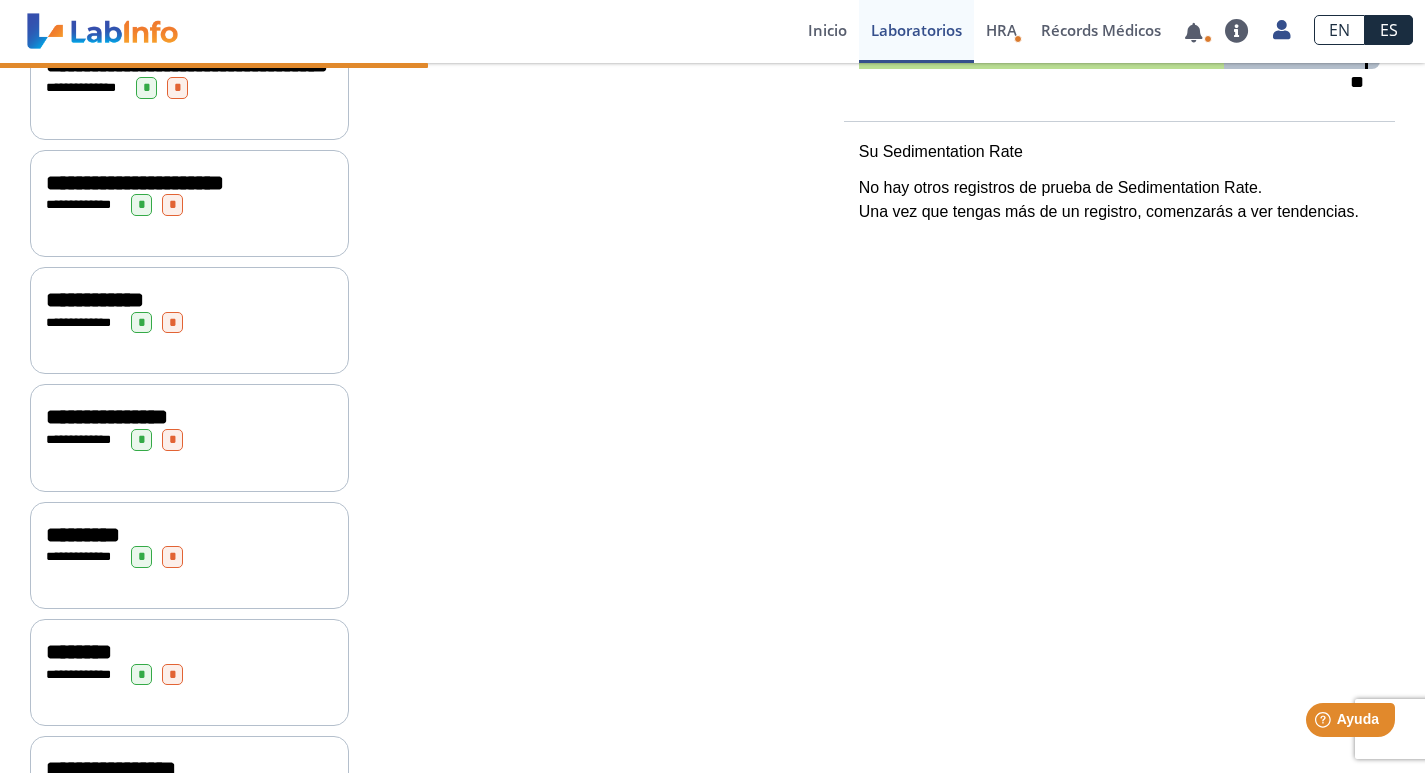 scroll, scrollTop: 255, scrollLeft: 0, axis: vertical 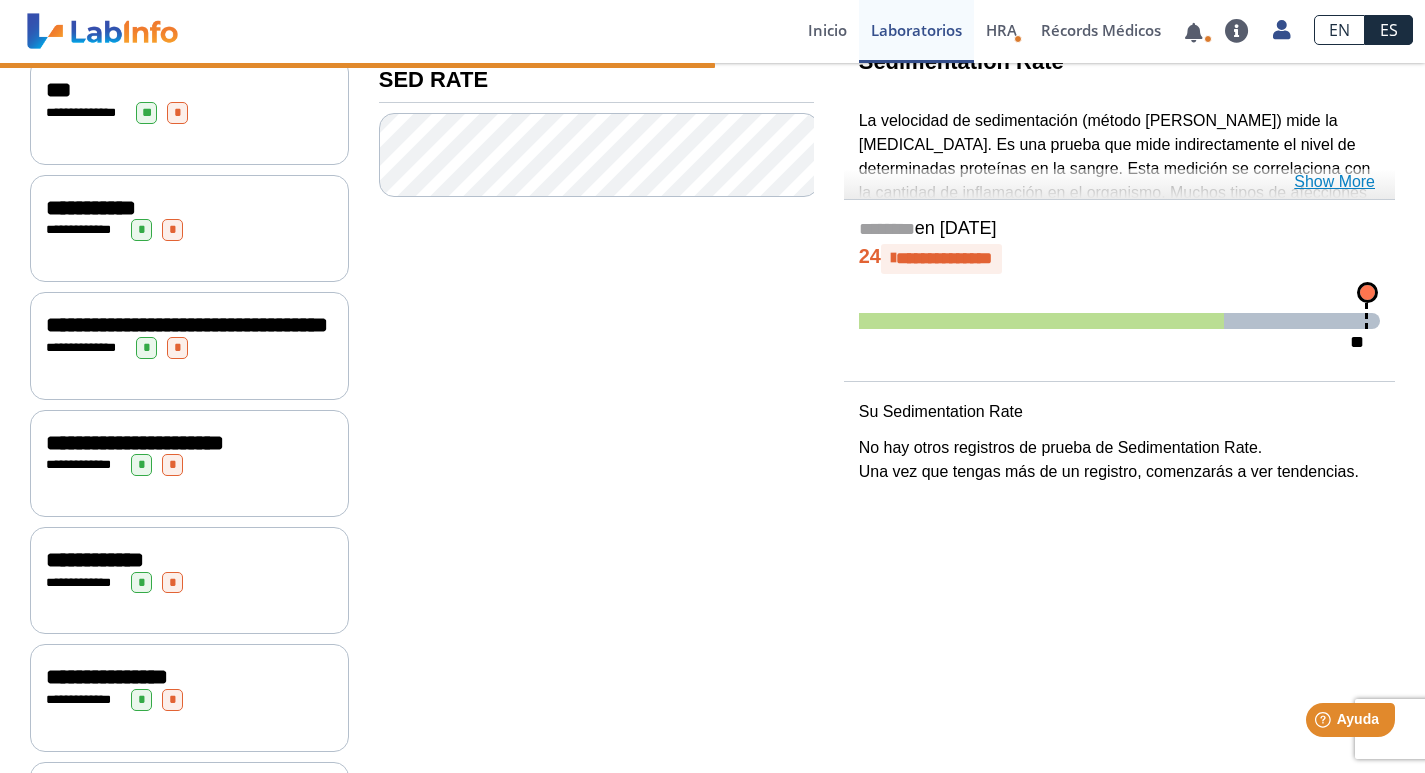 click on "Show More" 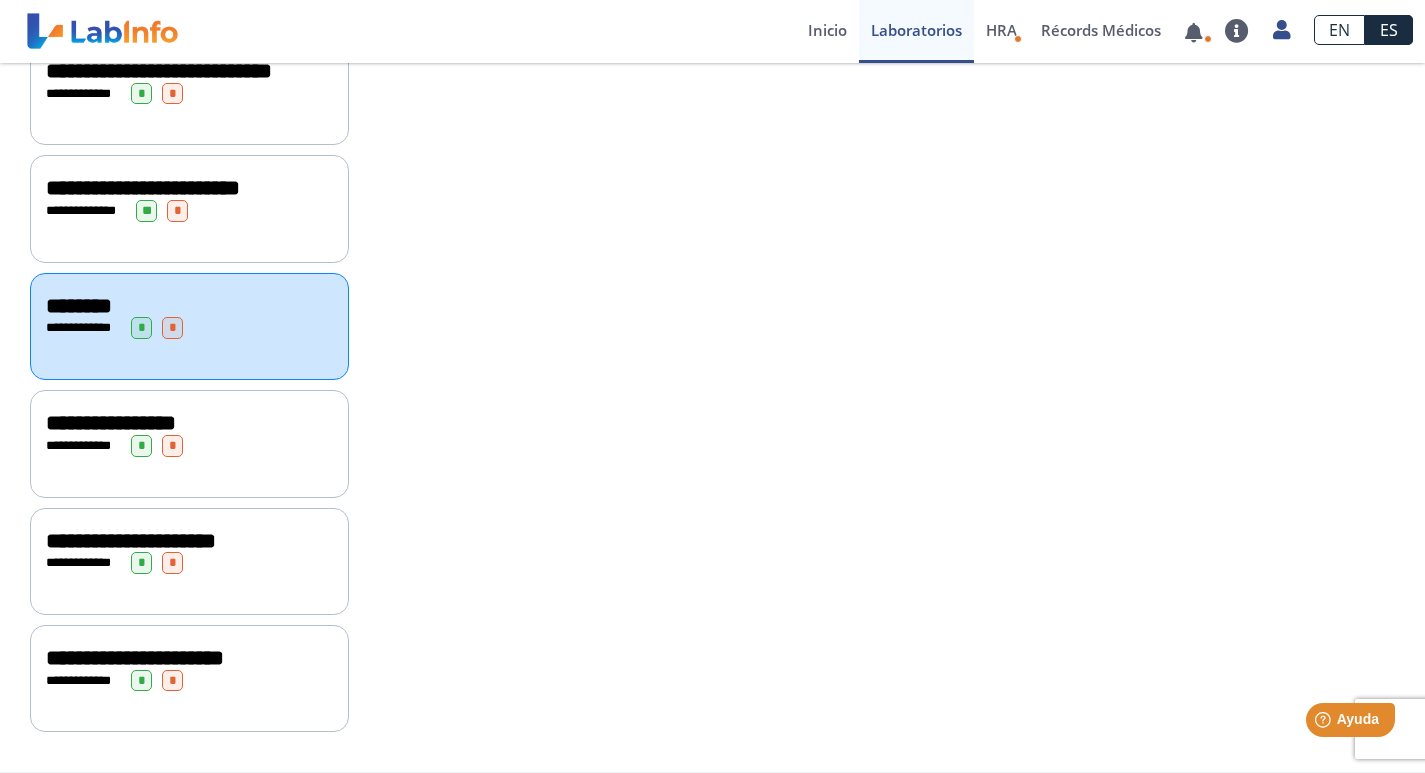 scroll, scrollTop: 1754, scrollLeft: 0, axis: vertical 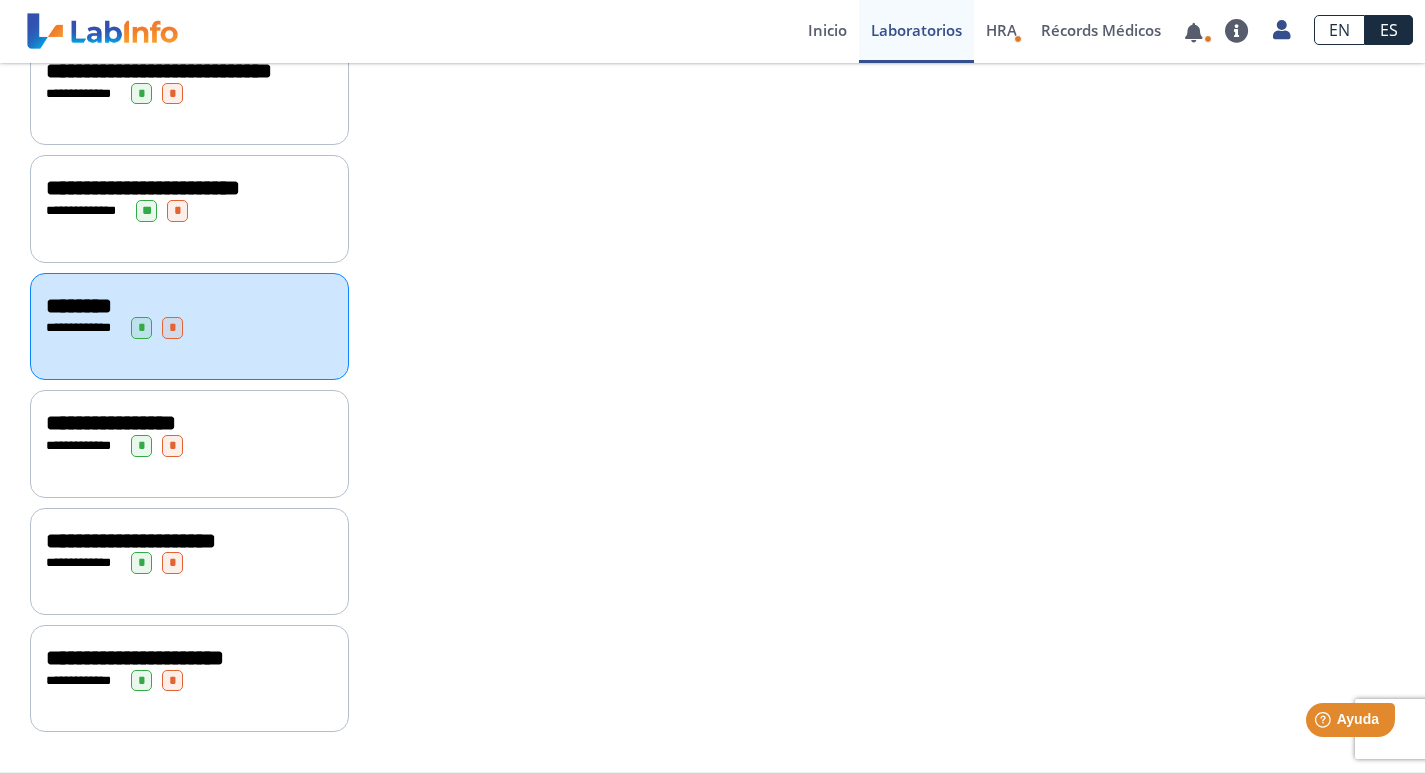 click on "**********" 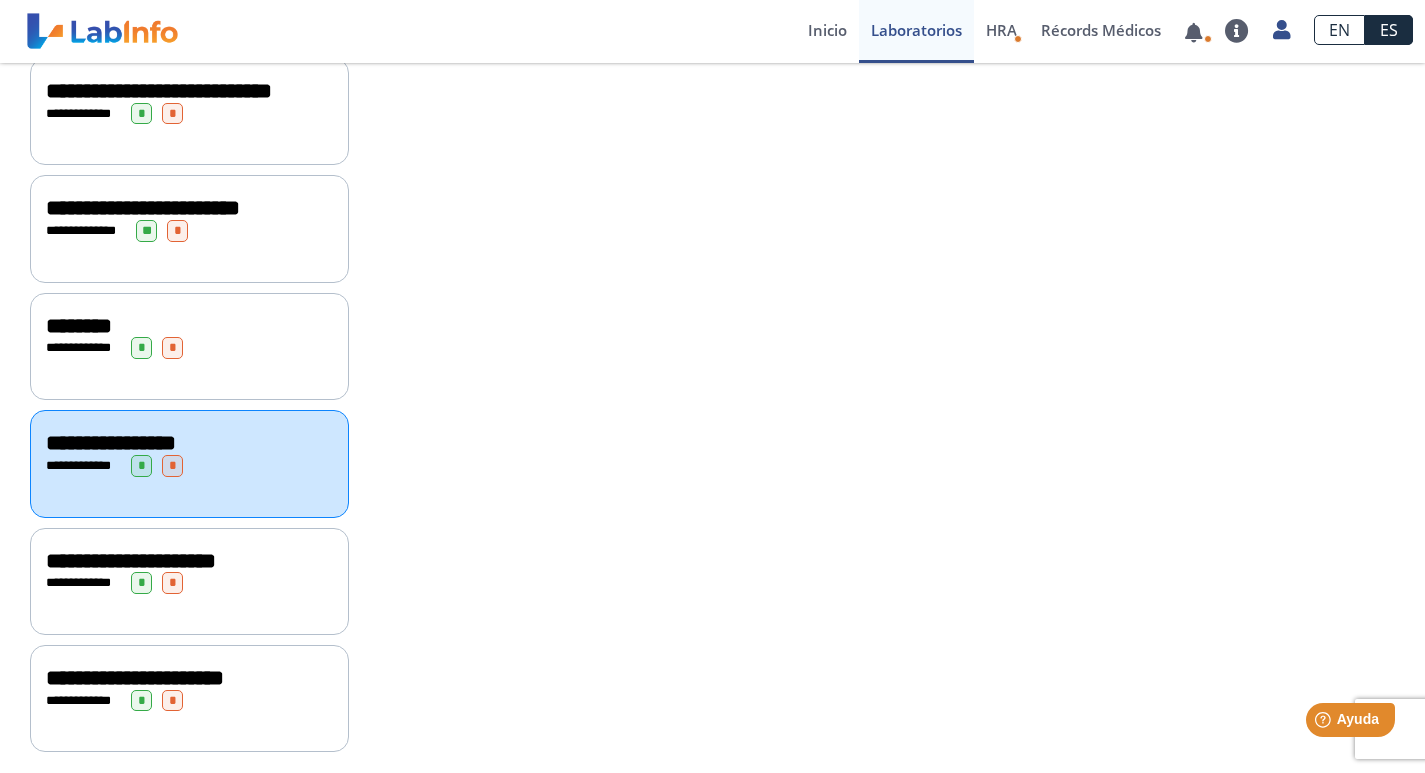 scroll, scrollTop: 1754, scrollLeft: 0, axis: vertical 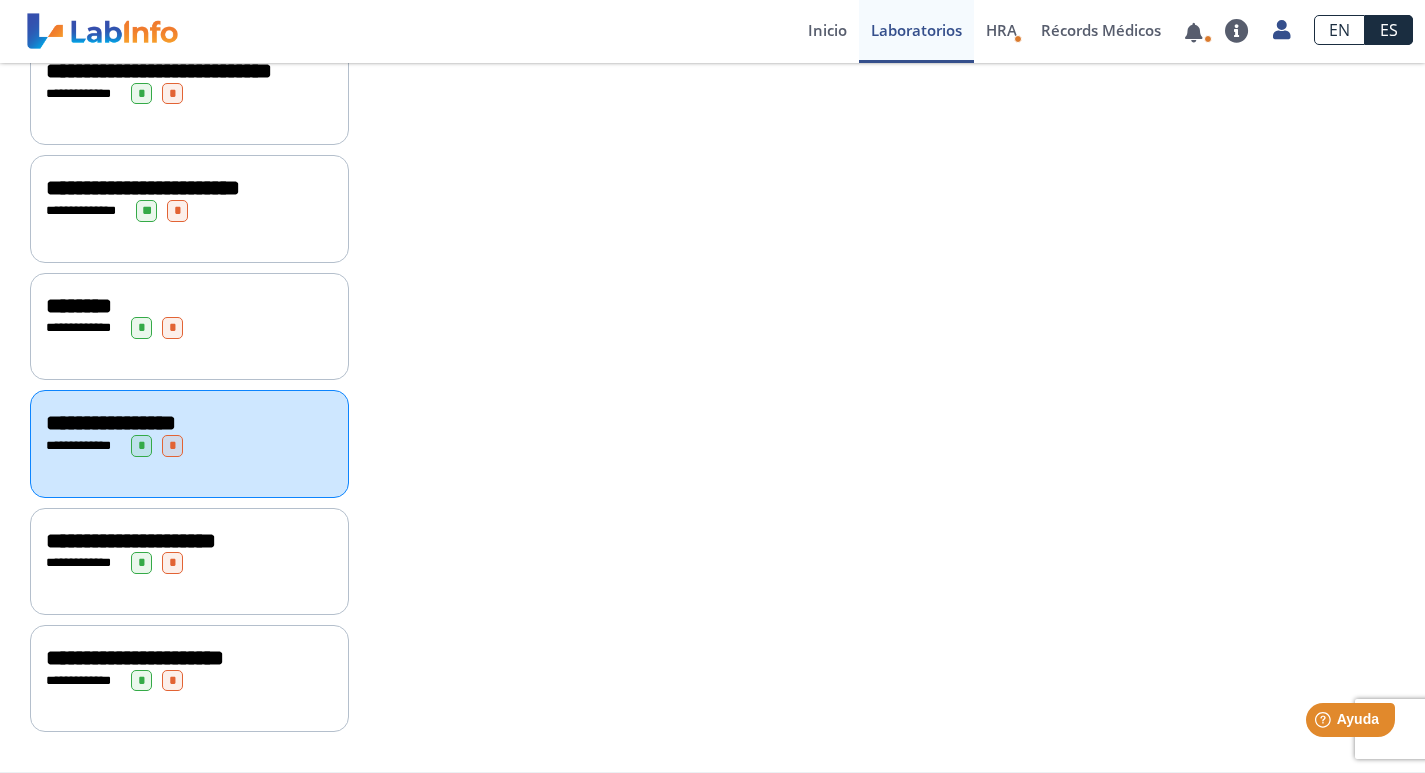 drag, startPoint x: 246, startPoint y: 561, endPoint x: 277, endPoint y: 556, distance: 31.400637 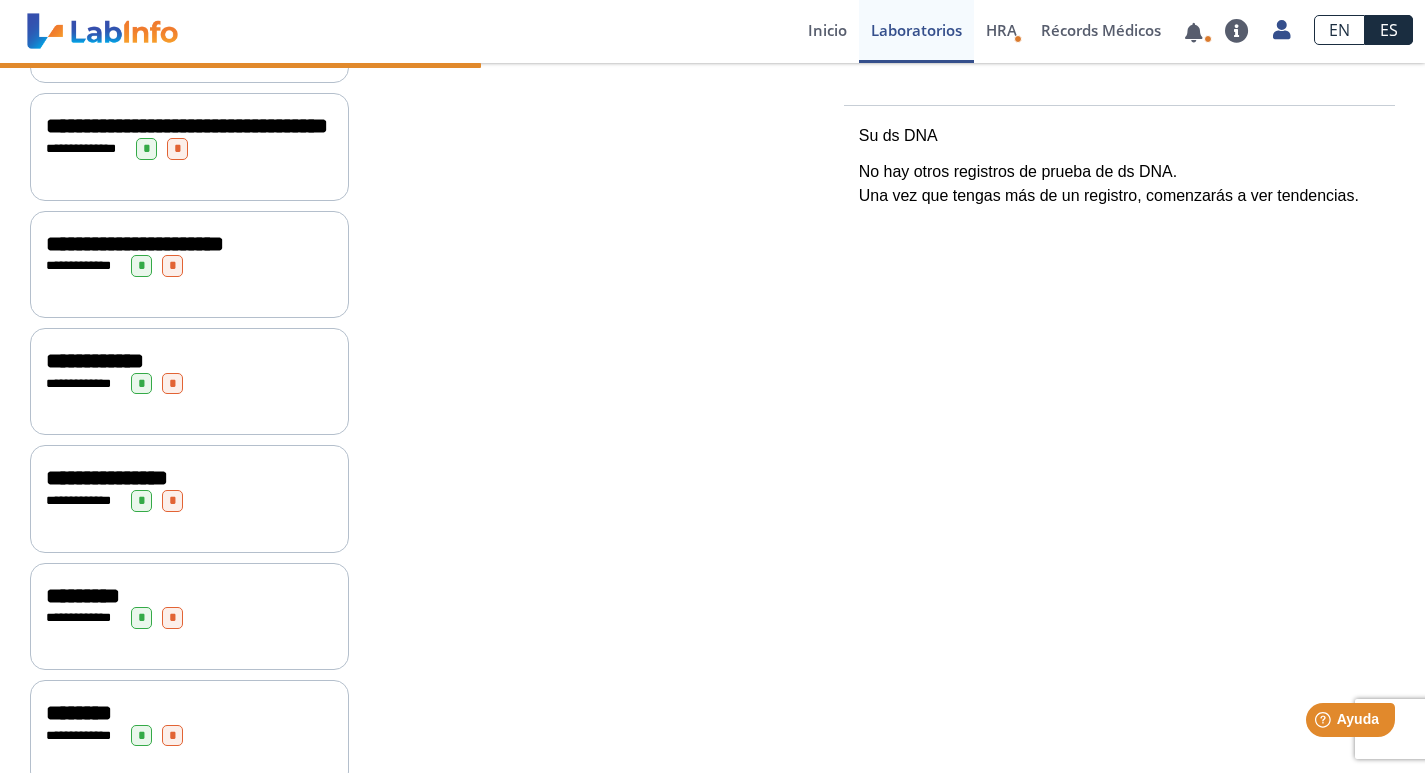 scroll, scrollTop: 54, scrollLeft: 0, axis: vertical 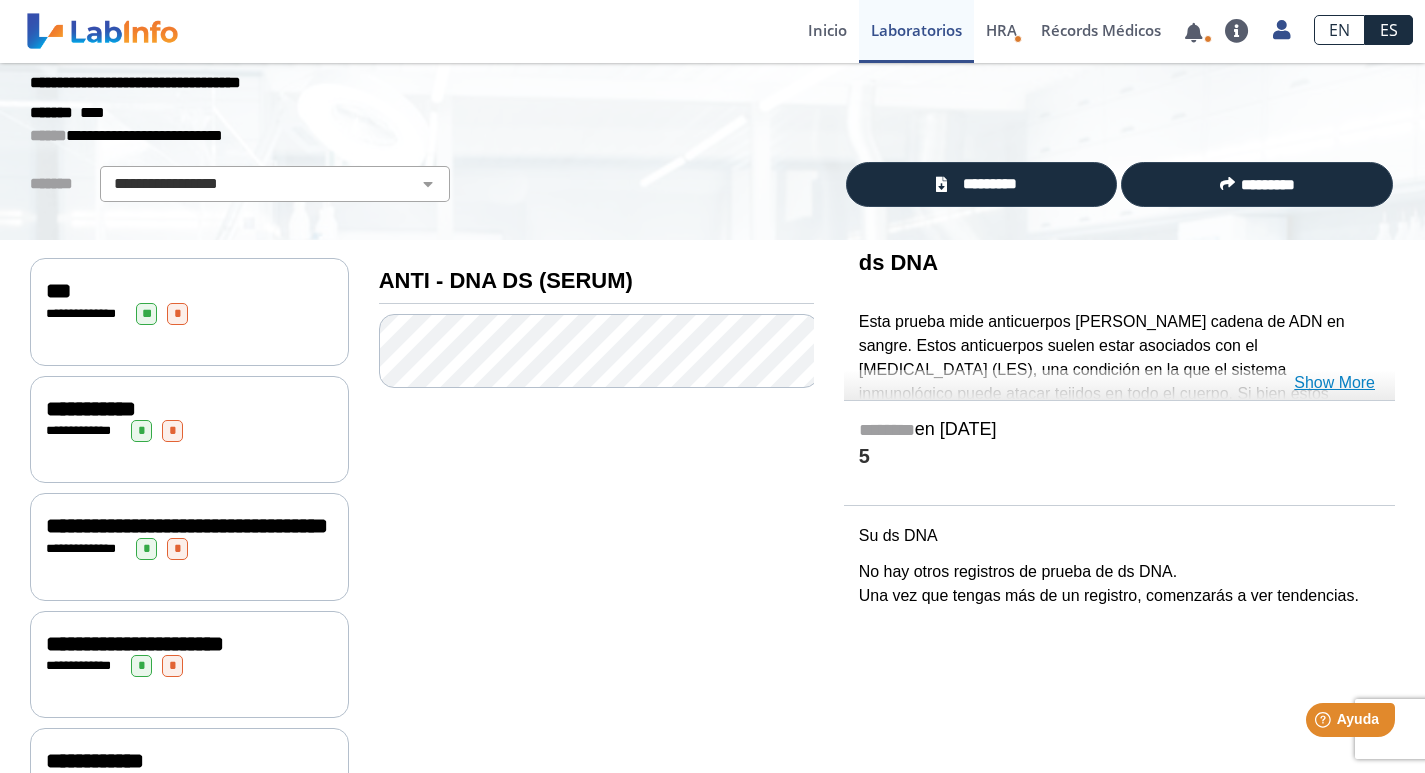 click on "Show More" 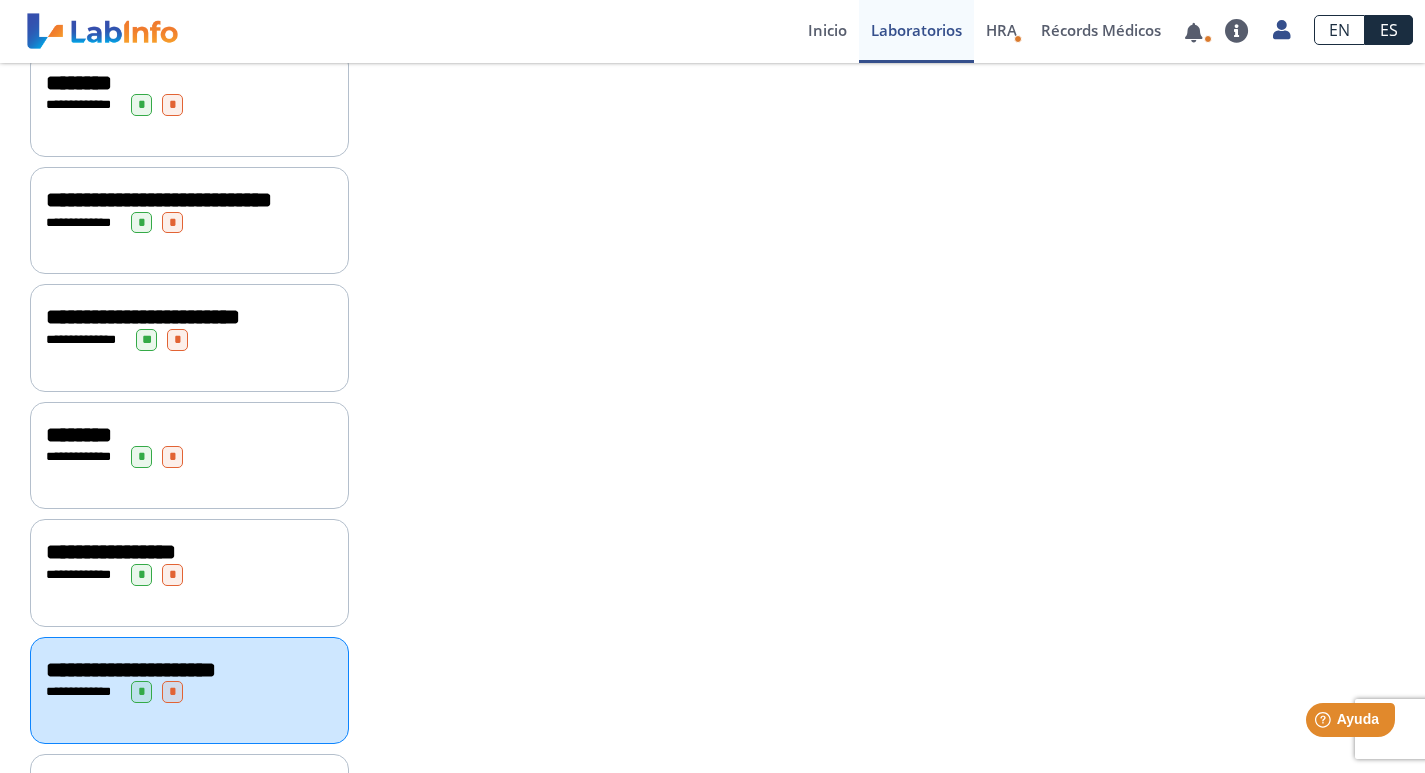 scroll, scrollTop: 1754, scrollLeft: 0, axis: vertical 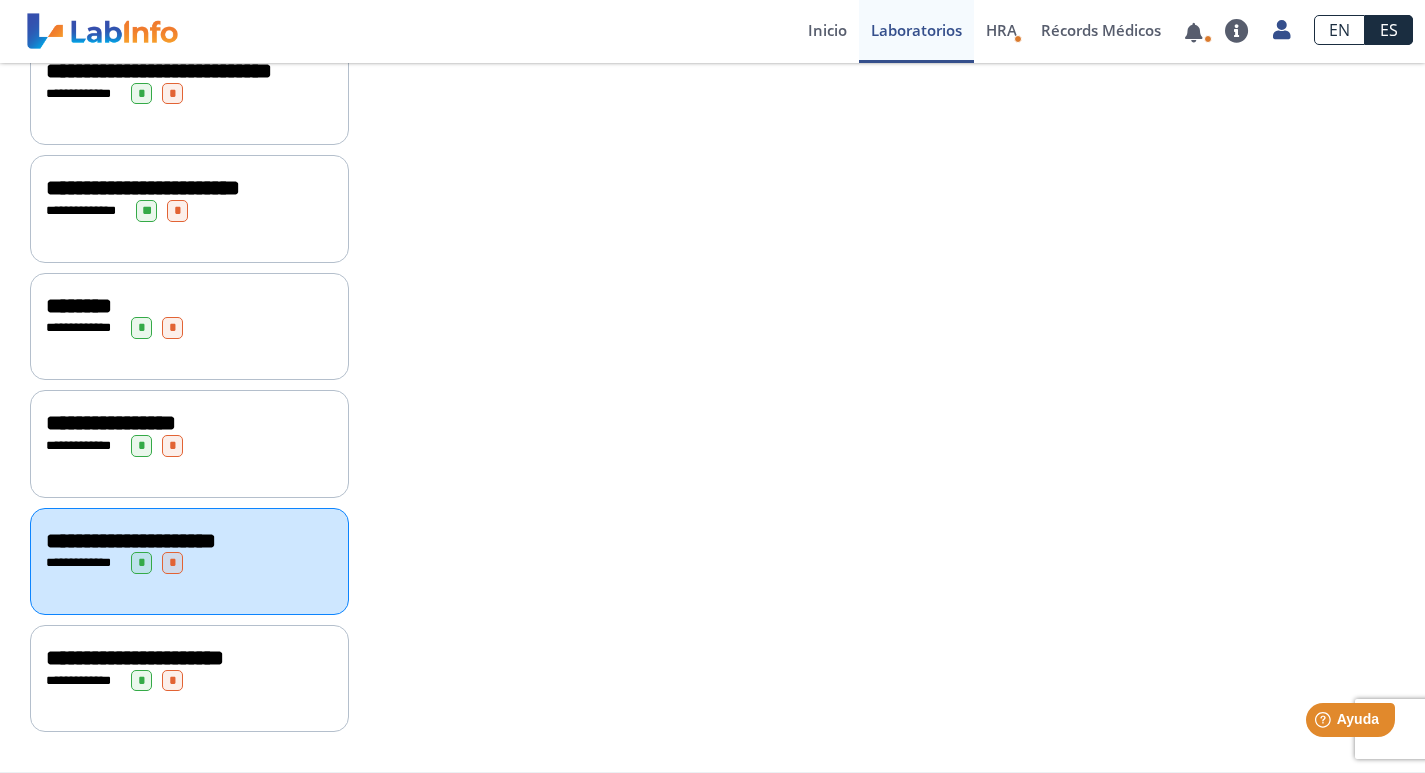 drag, startPoint x: 154, startPoint y: 658, endPoint x: 210, endPoint y: 658, distance: 56 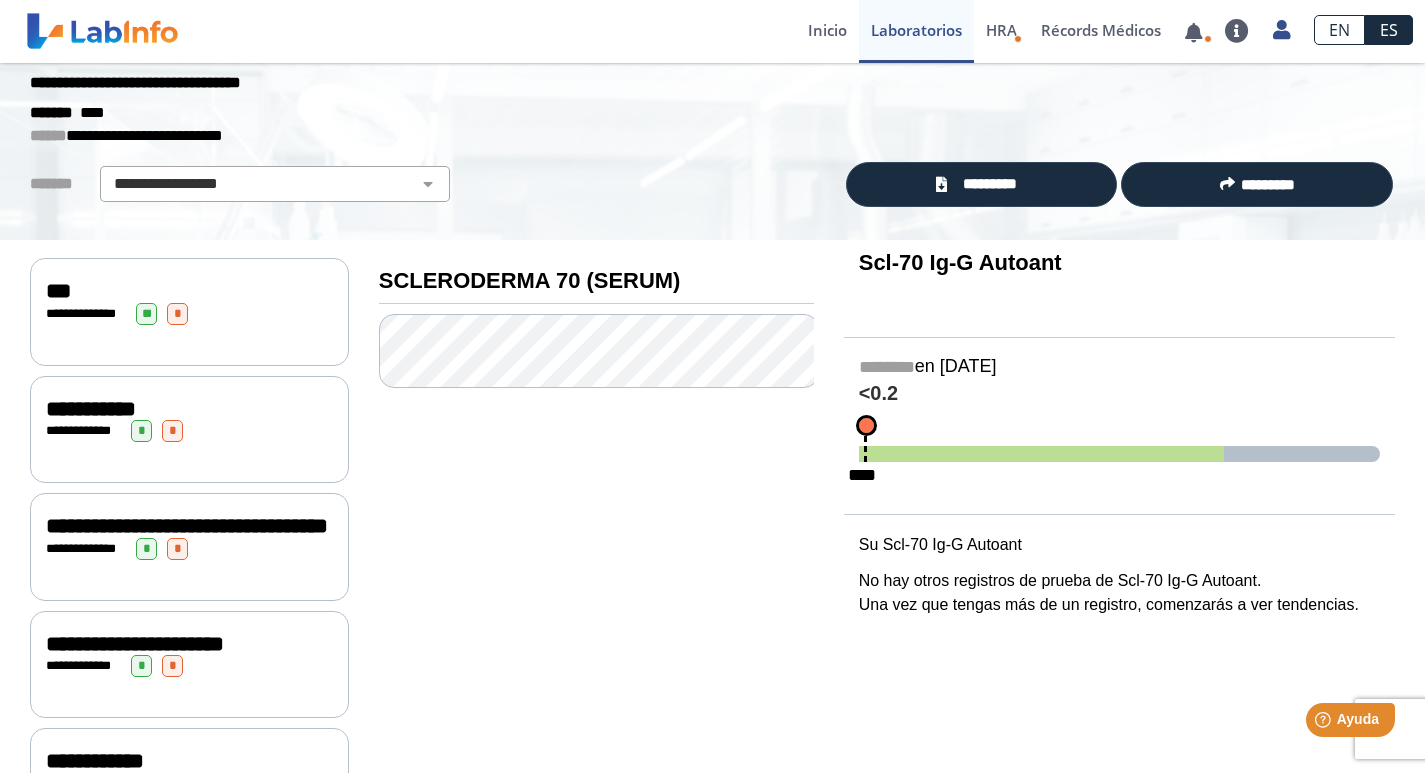 scroll, scrollTop: 0, scrollLeft: 0, axis: both 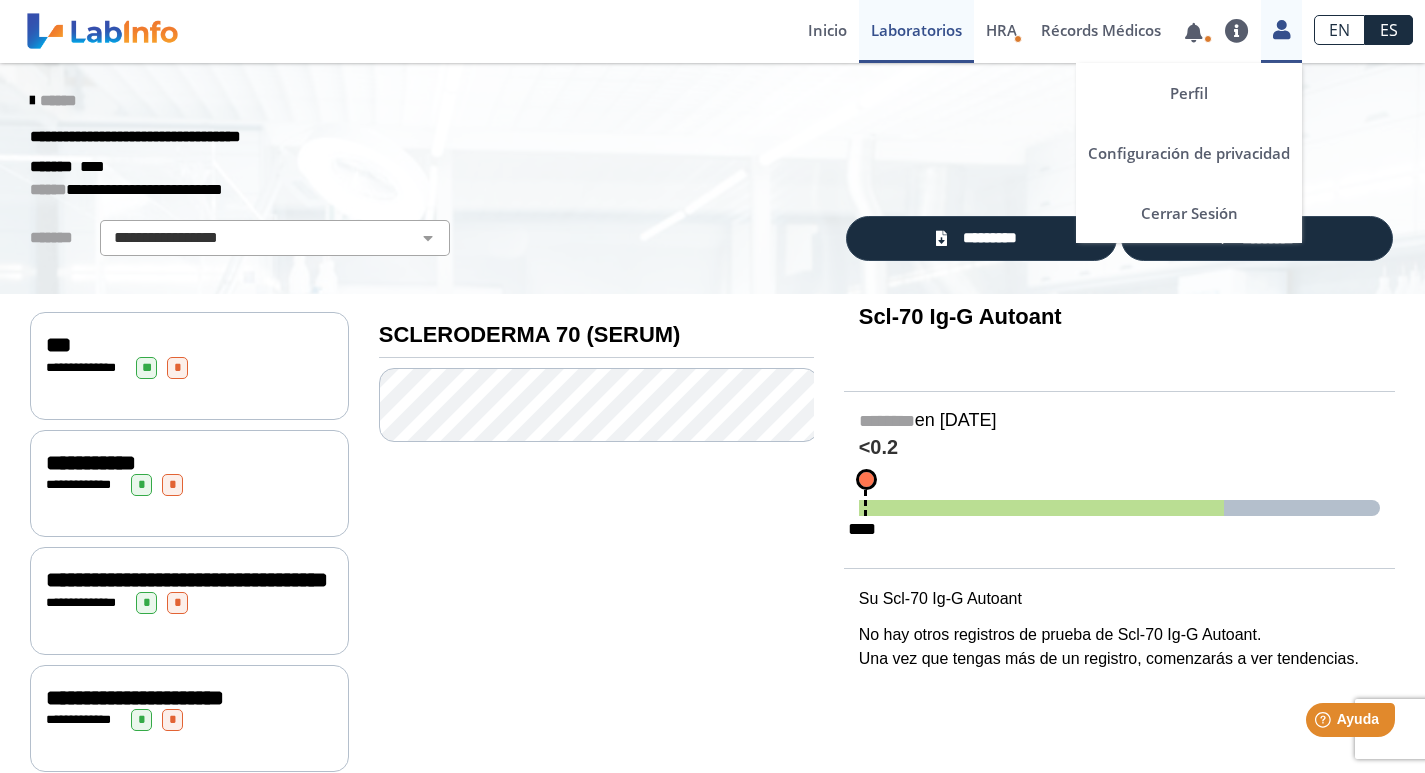 click at bounding box center [1281, 27] 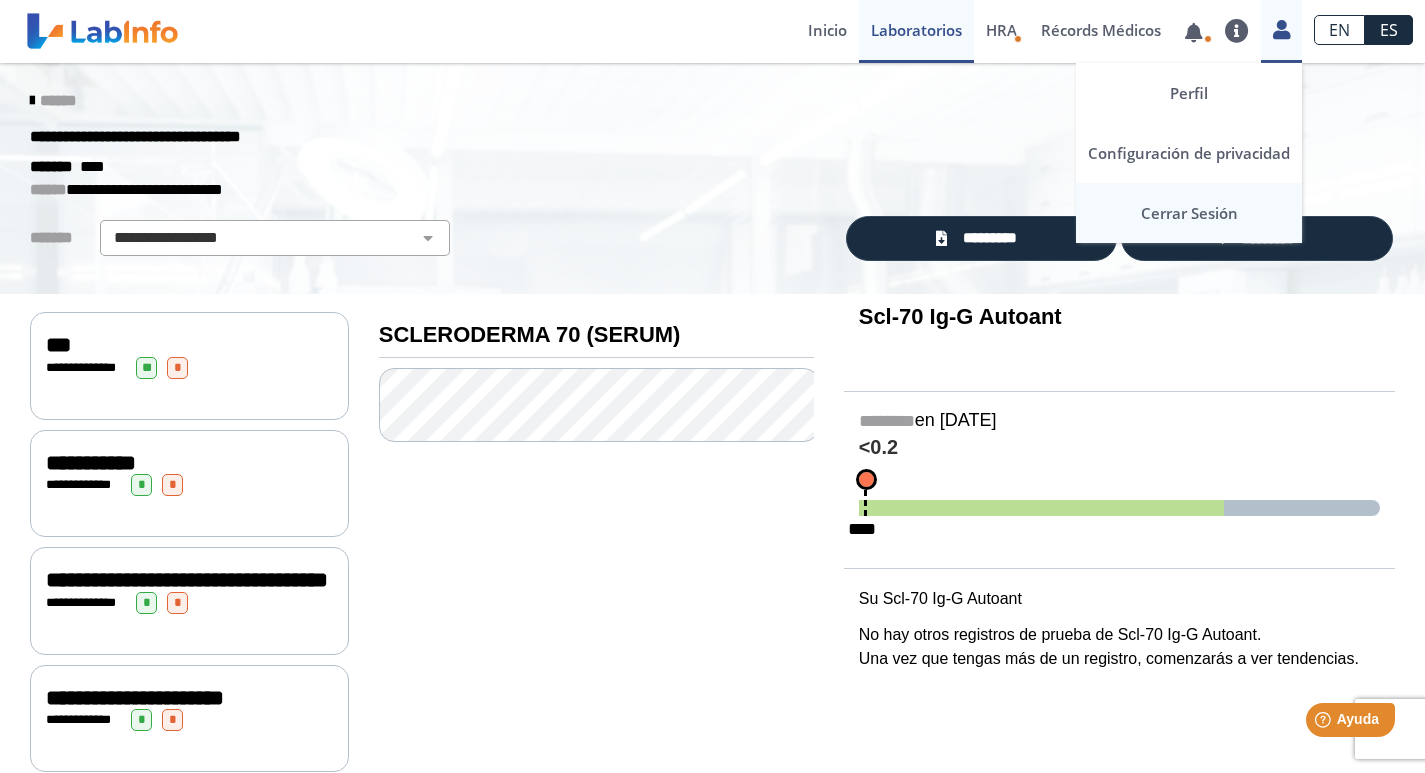 click on "Cerrar Sesión" at bounding box center [1189, 213] 